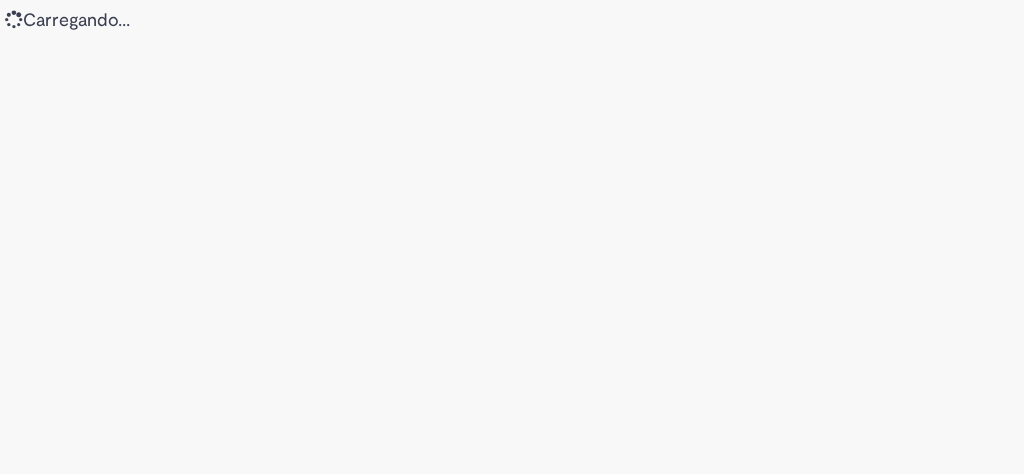 scroll, scrollTop: 0, scrollLeft: 0, axis: both 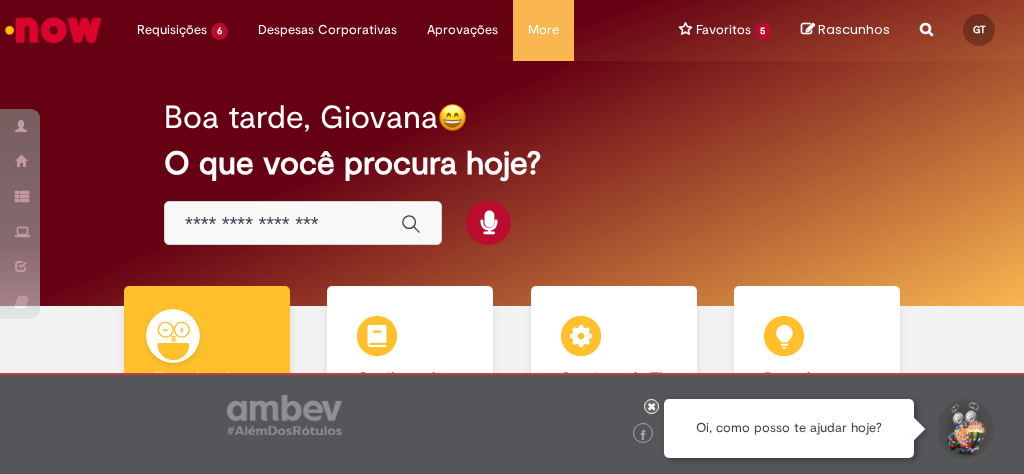 click at bounding box center (651, 406) 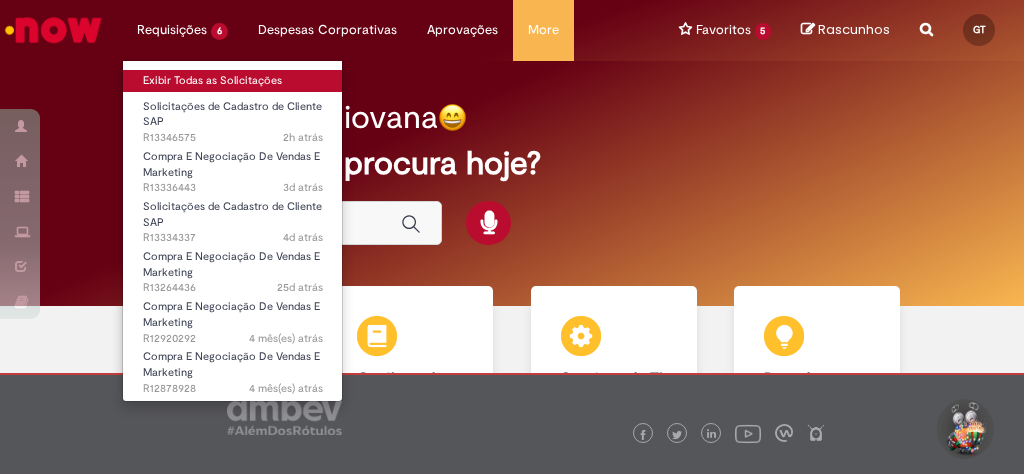 click on "Exibir Todas as Solicitações" at bounding box center (233, 81) 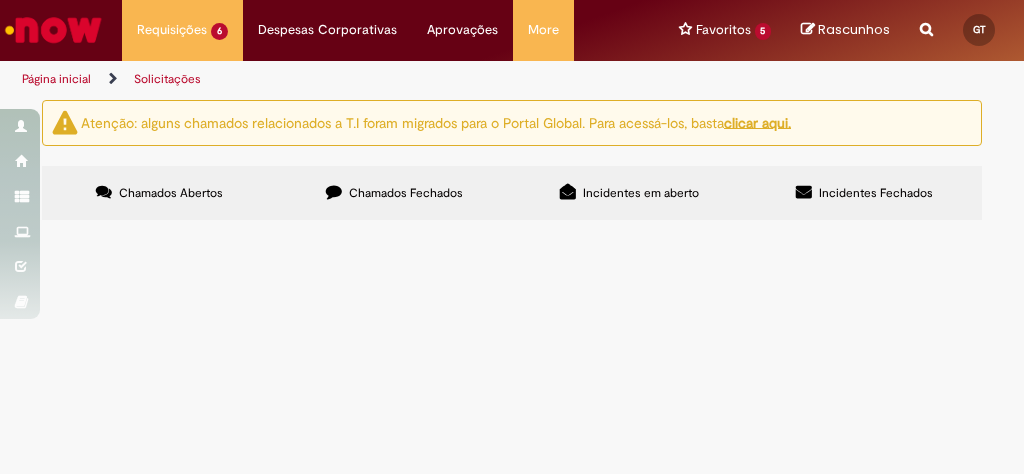 click on "Chamados Fechados" at bounding box center [394, 193] 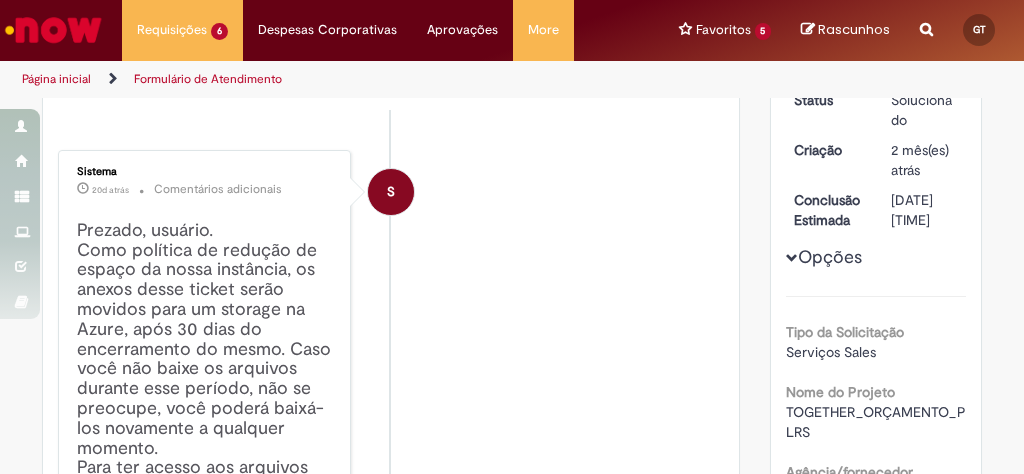 scroll, scrollTop: 0, scrollLeft: 0, axis: both 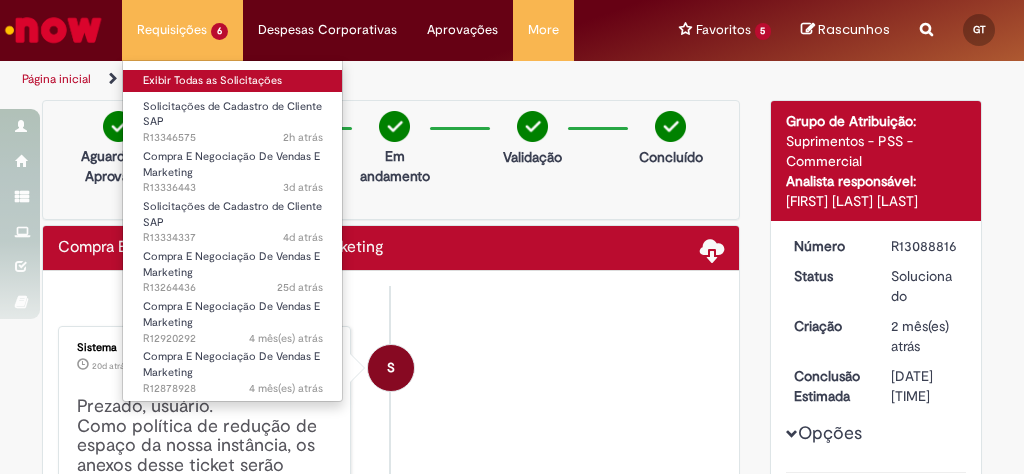 click on "Exibir Todas as Solicitações" at bounding box center [233, 81] 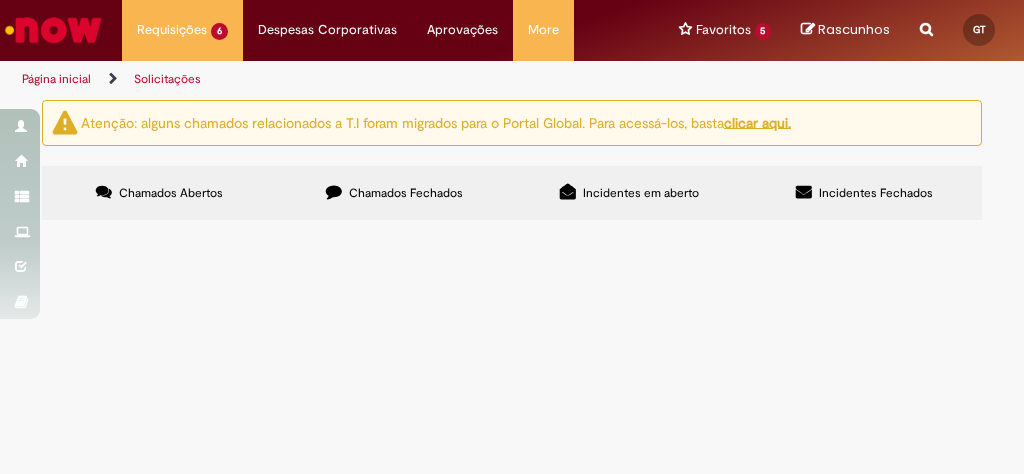 click on "Chamados Fechados" at bounding box center [394, 193] 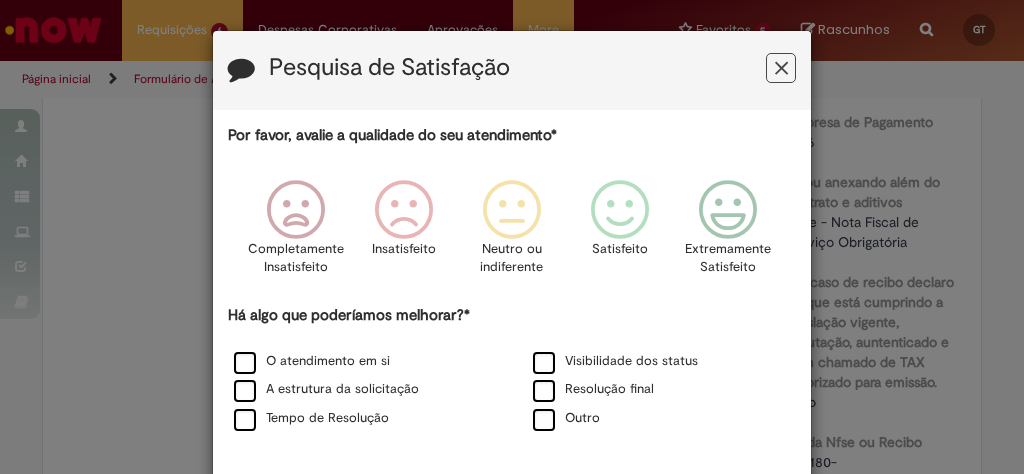 scroll, scrollTop: 0, scrollLeft: 0, axis: both 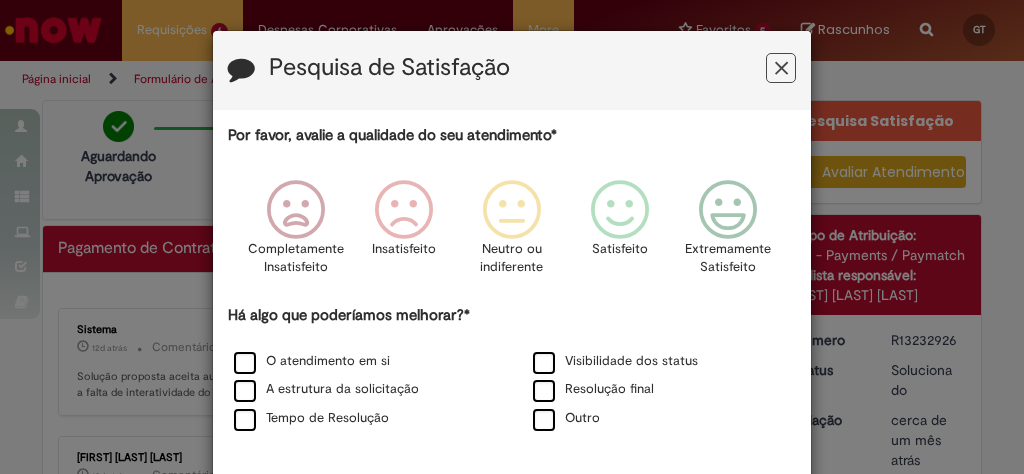 click at bounding box center (781, 68) 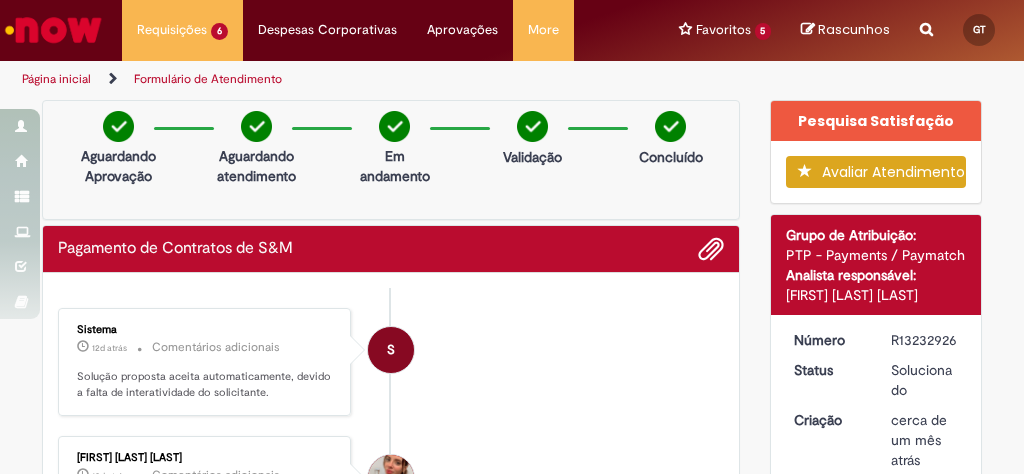 scroll, scrollTop: 240, scrollLeft: 0, axis: vertical 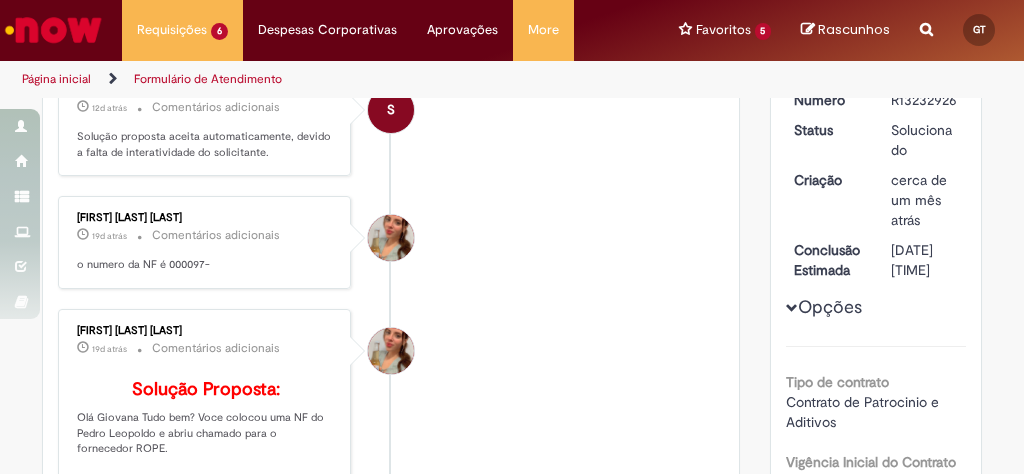 click on "o numero da NF é 000097-" at bounding box center [206, 265] 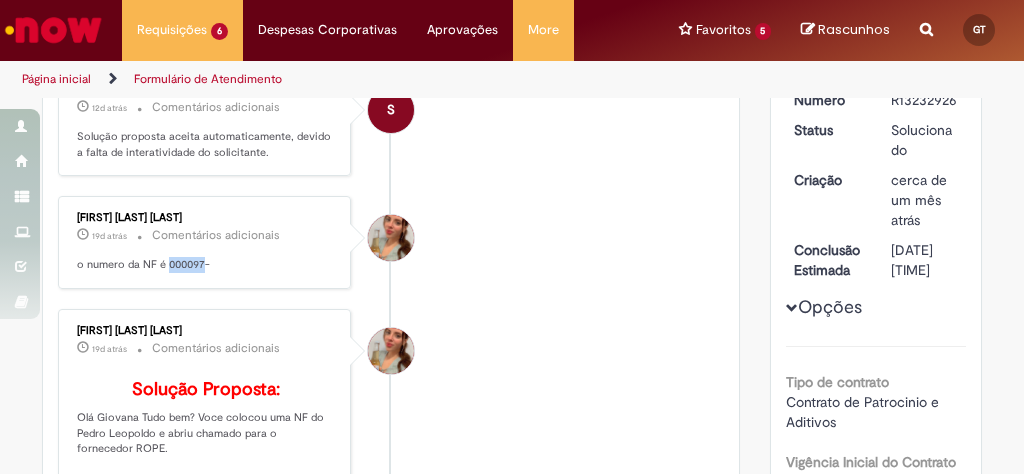 click on "o numero da NF é 000097-" at bounding box center [206, 265] 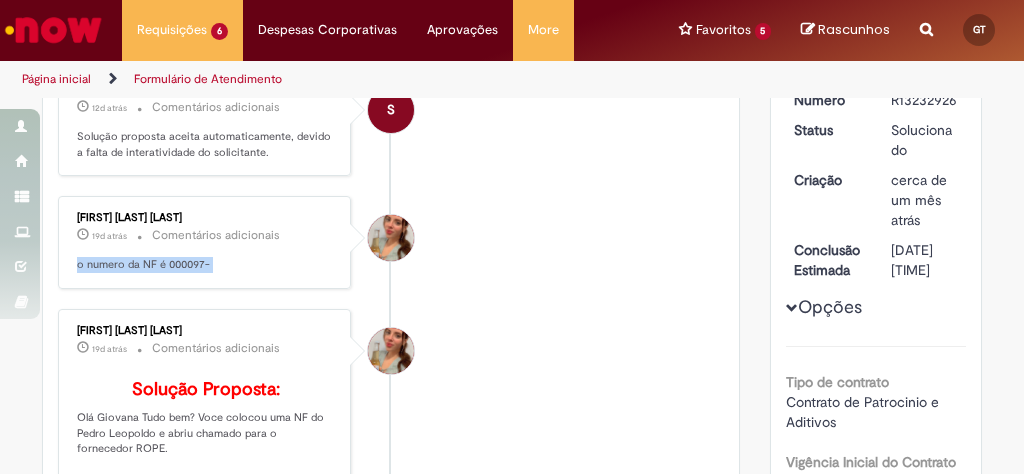 click on "o numero da NF é 000097-" at bounding box center [206, 265] 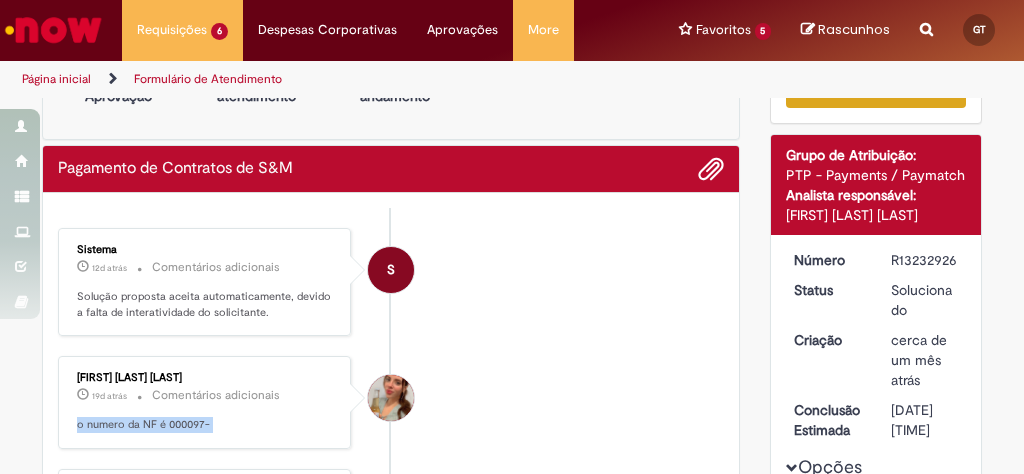 scroll, scrollTop: 0, scrollLeft: 0, axis: both 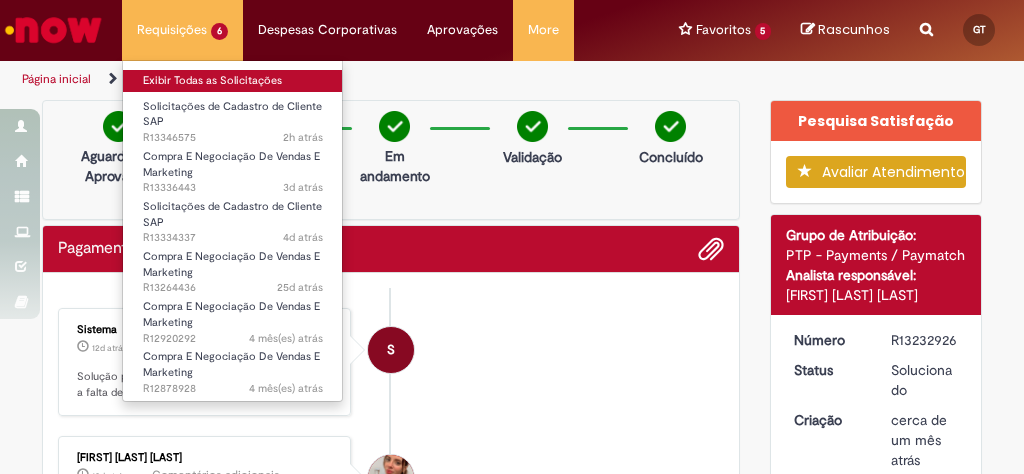 click on "Exibir Todas as Solicitações" at bounding box center (233, 81) 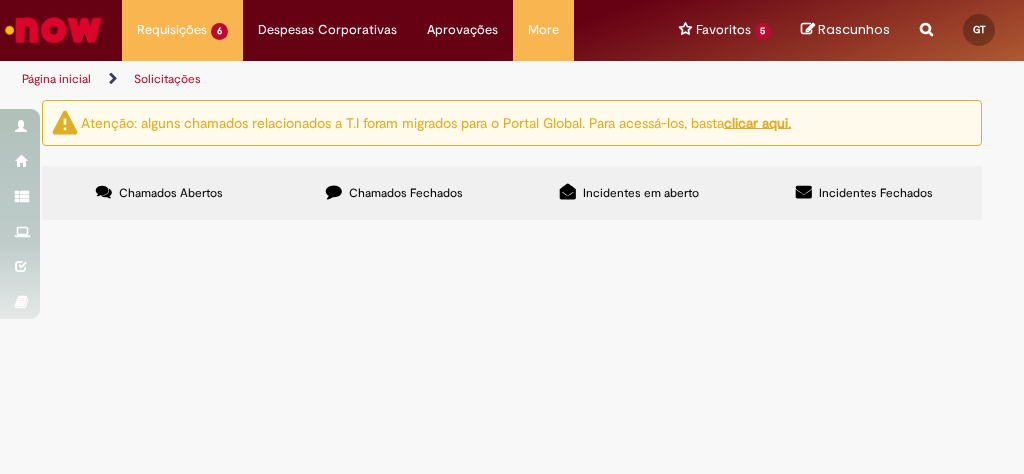 scroll, scrollTop: 36, scrollLeft: 0, axis: vertical 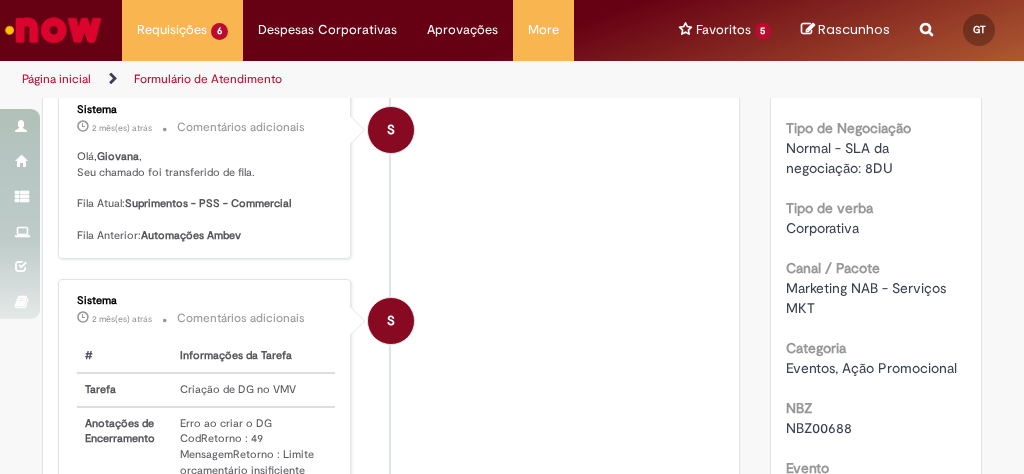 click at bounding box center [53, 30] 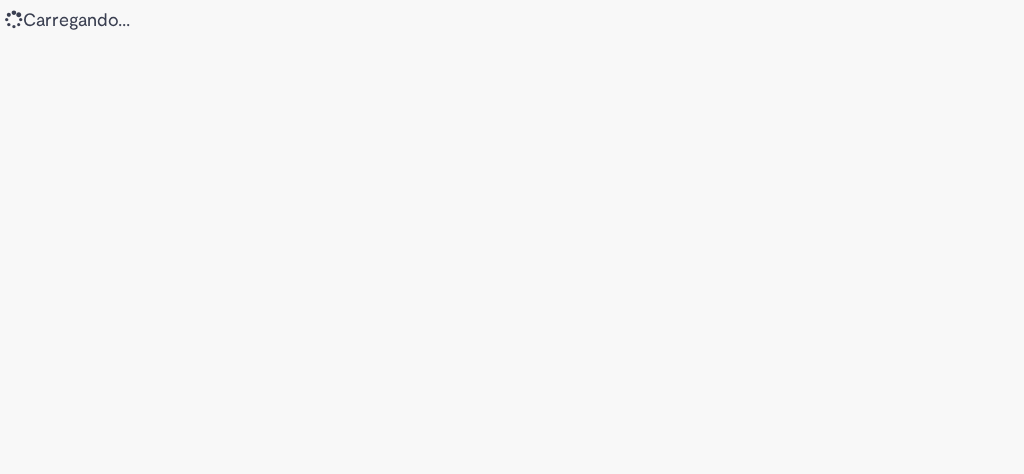 scroll, scrollTop: 0, scrollLeft: 0, axis: both 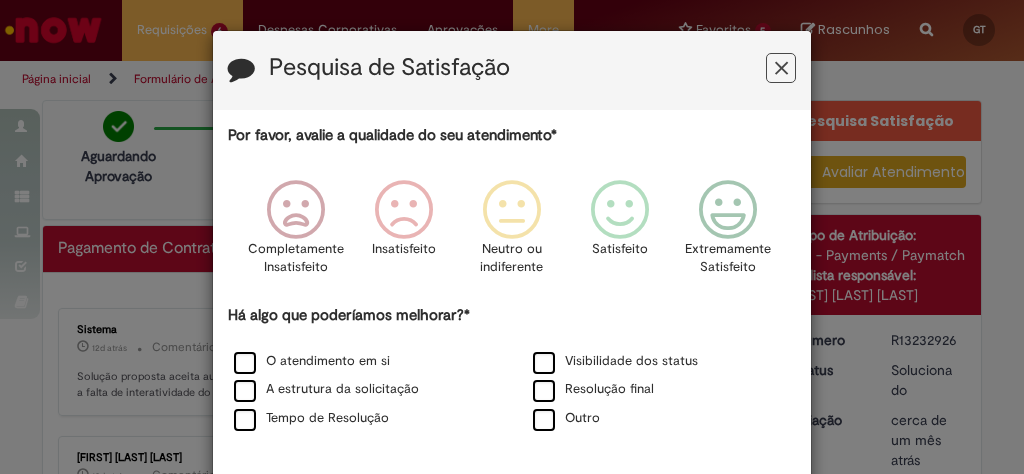 click at bounding box center (781, 68) 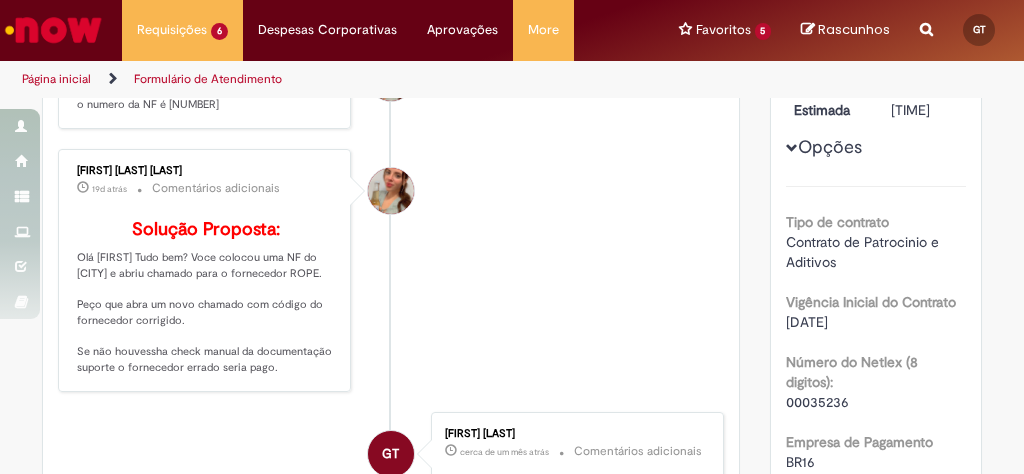 scroll, scrollTop: 480, scrollLeft: 0, axis: vertical 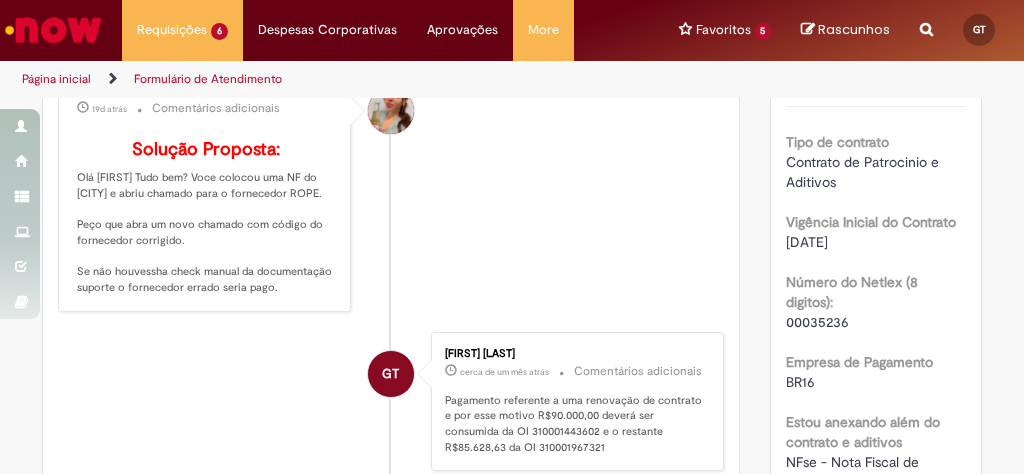 click on "00035236" at bounding box center [817, 322] 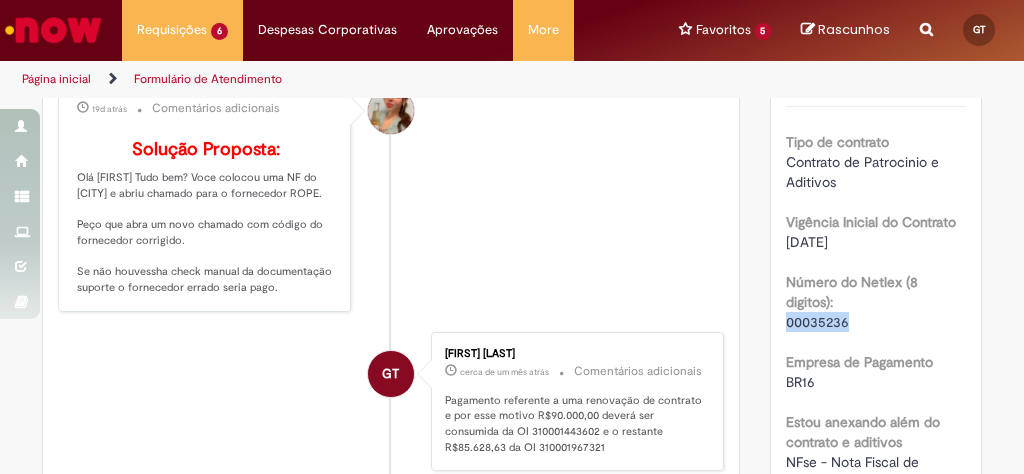 click on "00035236" at bounding box center [817, 322] 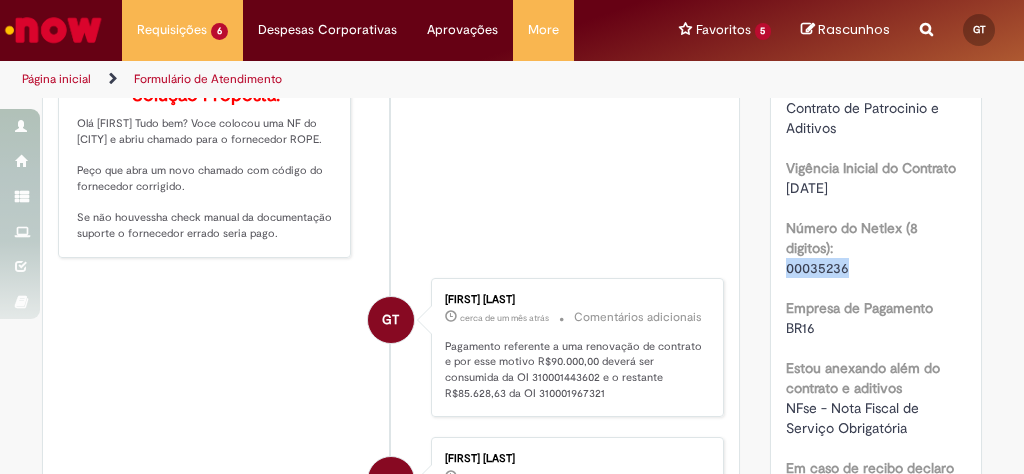 scroll, scrollTop: 560, scrollLeft: 0, axis: vertical 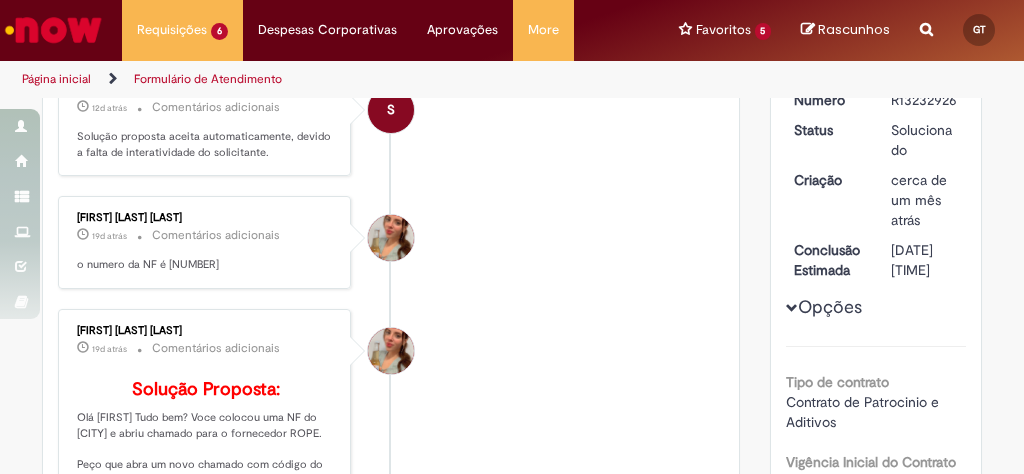 click on "o numero da NF é 000097-" at bounding box center (206, 265) 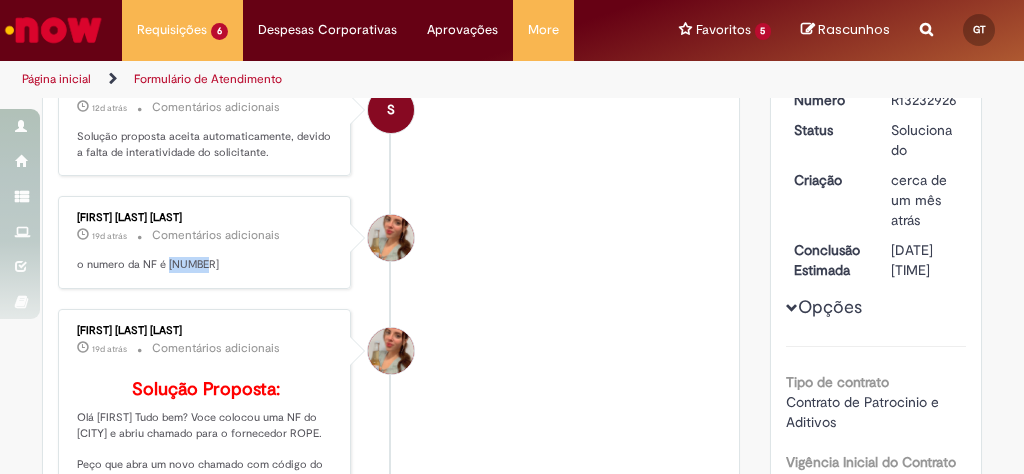 click on "o numero da NF é 000097-" at bounding box center (206, 265) 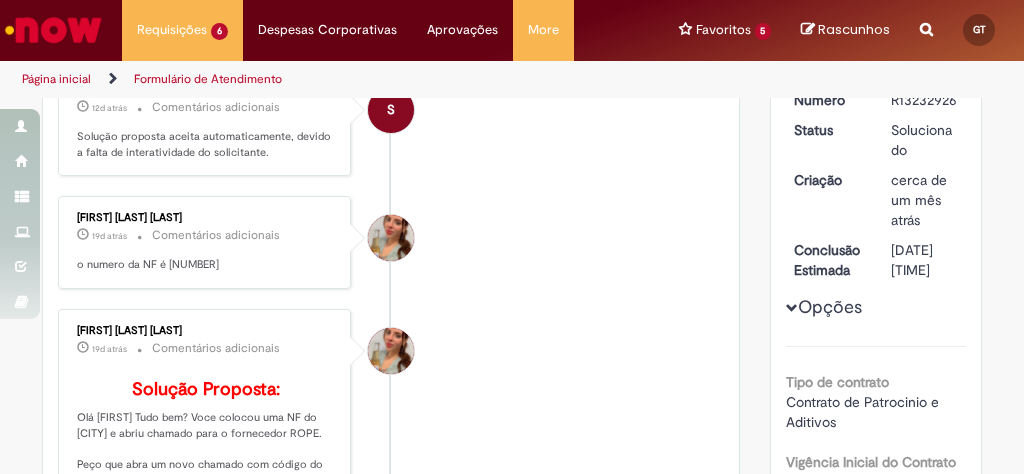 click on "o numero da NF é 000097-" at bounding box center (206, 265) 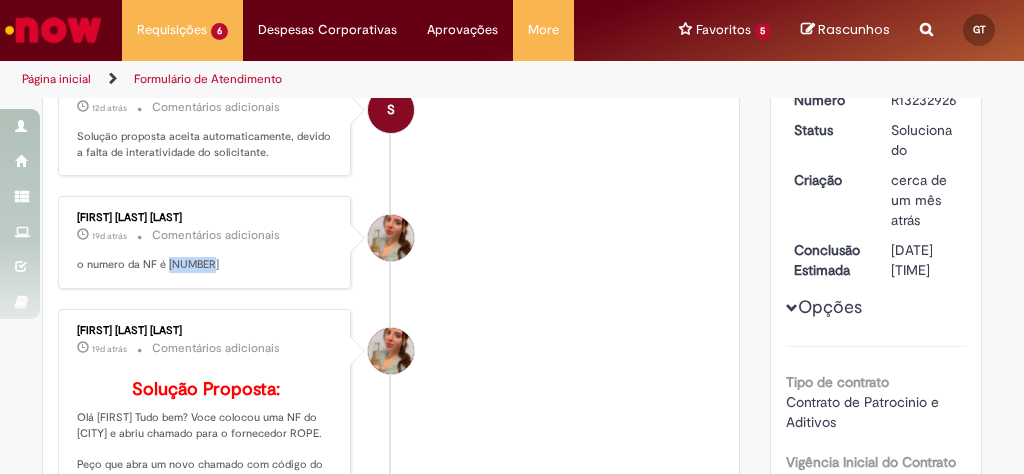 drag, startPoint x: 163, startPoint y: 257, endPoint x: 272, endPoint y: 252, distance: 109.11462 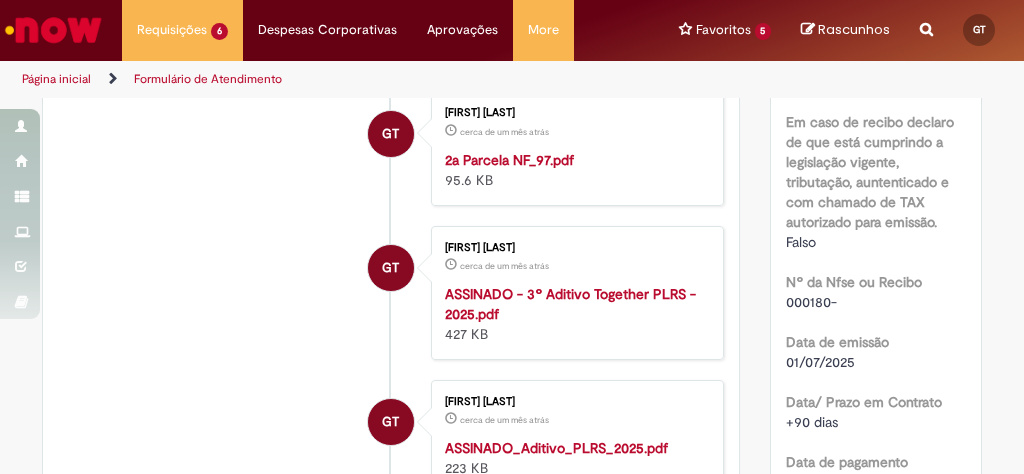scroll, scrollTop: 960, scrollLeft: 0, axis: vertical 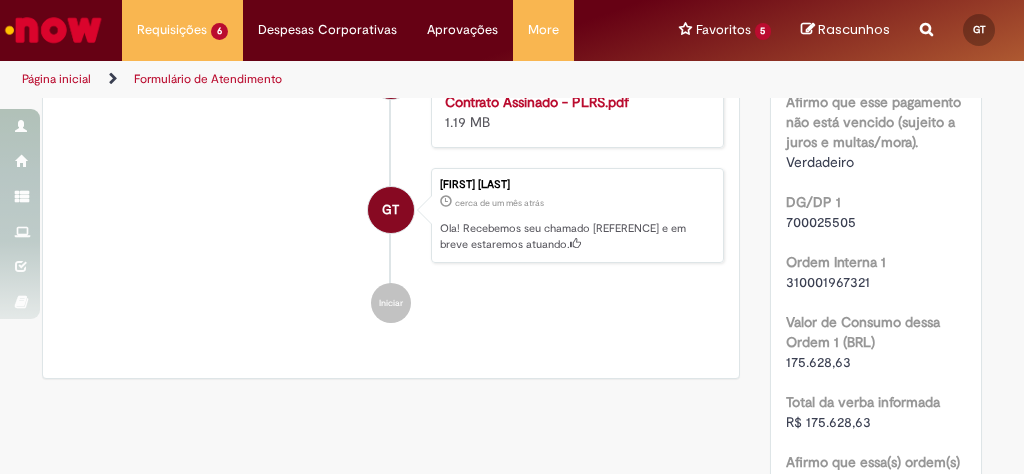 click on "700025505" at bounding box center (821, 222) 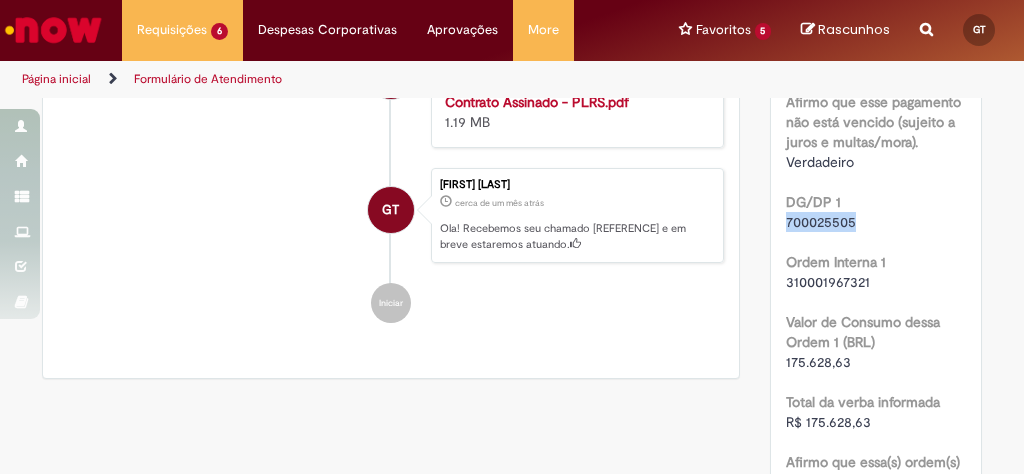 click on "700025505" at bounding box center (821, 222) 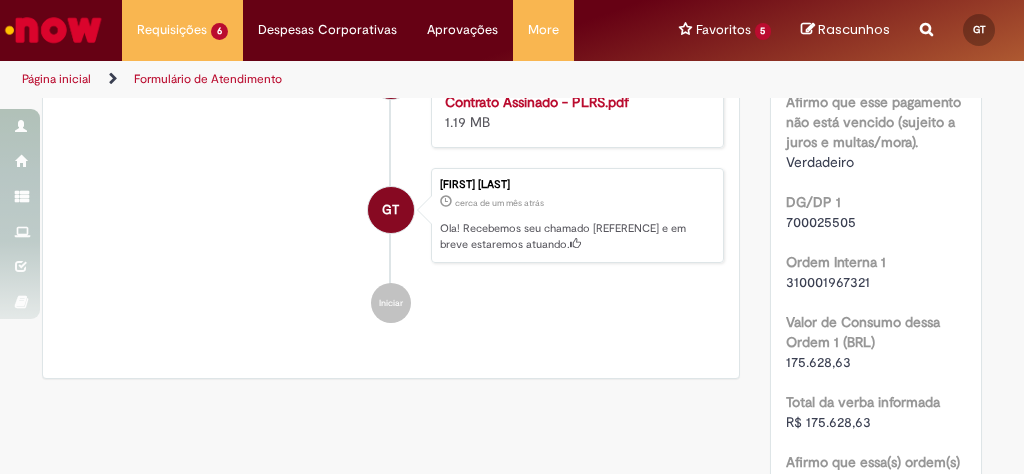 click on "310001967321" at bounding box center (828, 282) 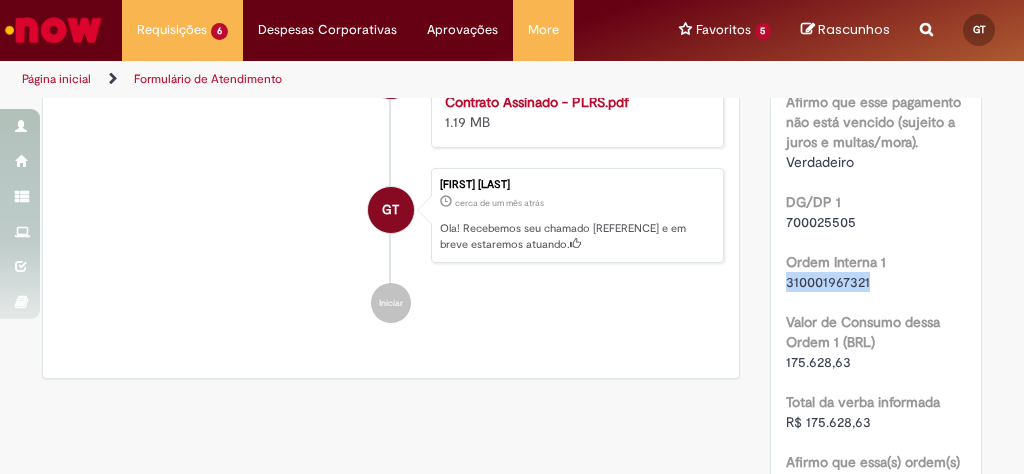 click on "310001967321" at bounding box center [828, 282] 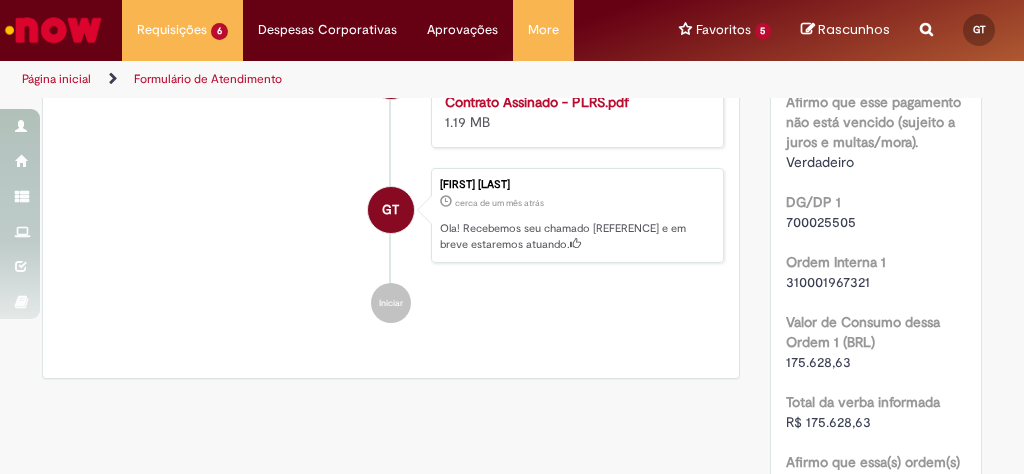 click on "175.628,63" at bounding box center [818, 362] 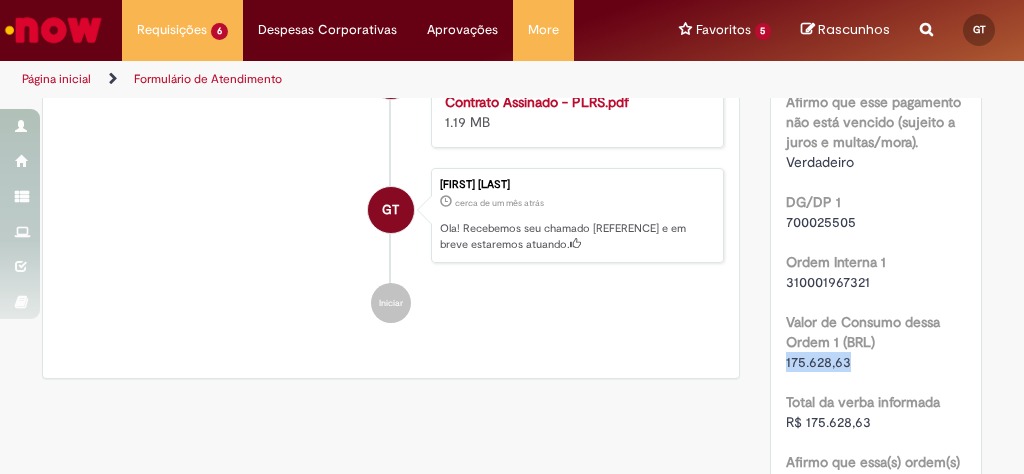 click on "175.628,63" at bounding box center (818, 362) 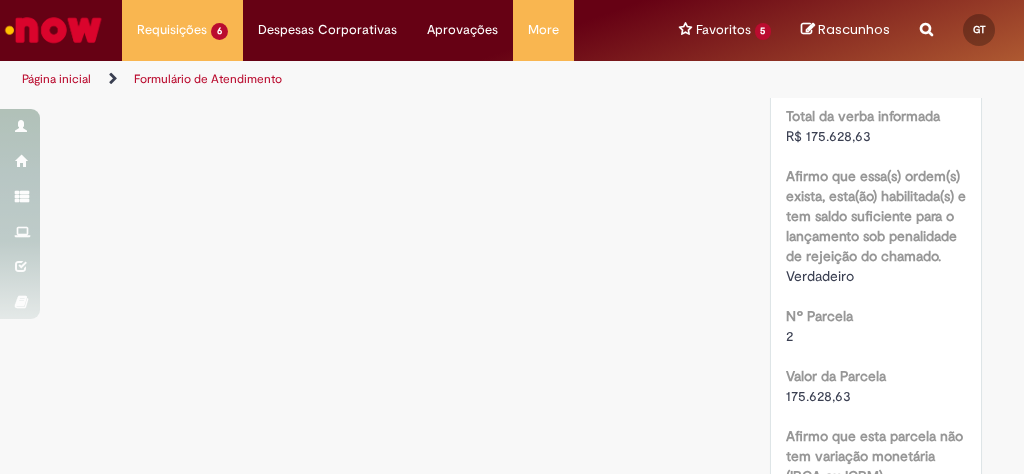 scroll, scrollTop: 1680, scrollLeft: 0, axis: vertical 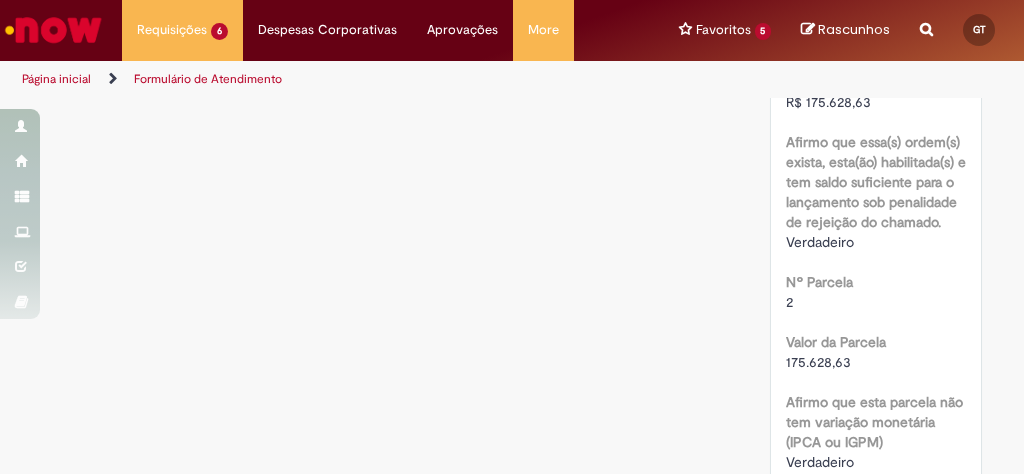 click on "175.628,63" at bounding box center [818, 362] 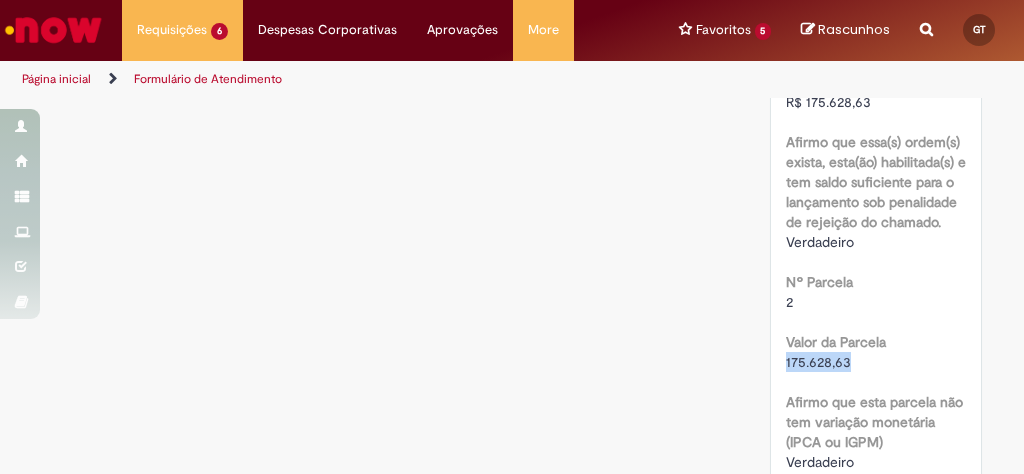 click on "175.628,63" at bounding box center (818, 362) 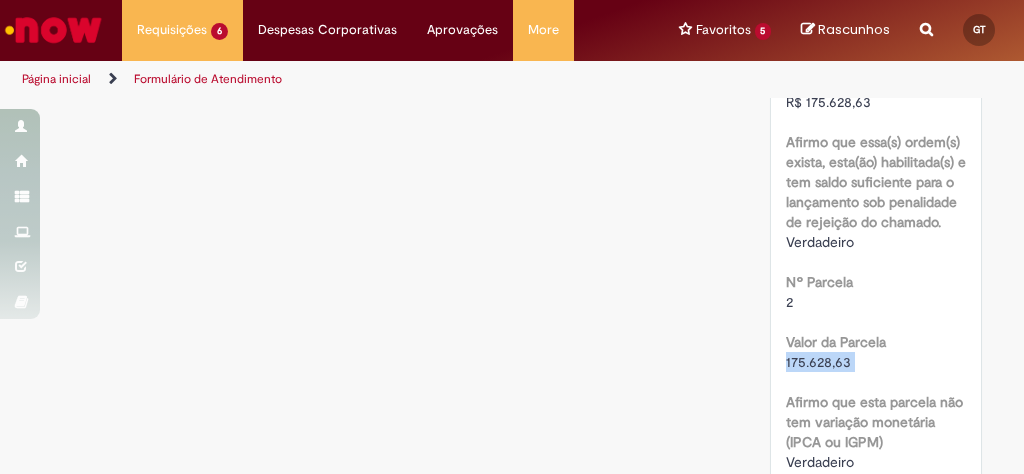 click on "175.628,63" at bounding box center (818, 362) 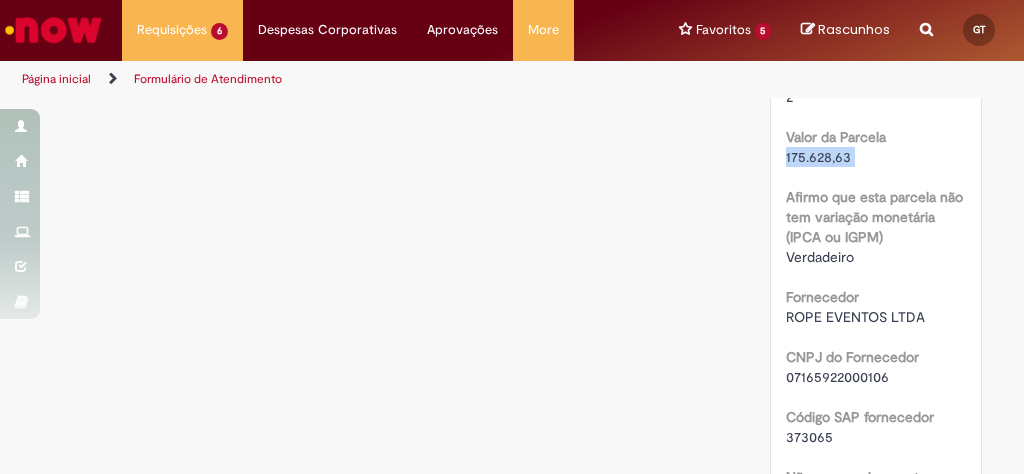 scroll, scrollTop: 1920, scrollLeft: 0, axis: vertical 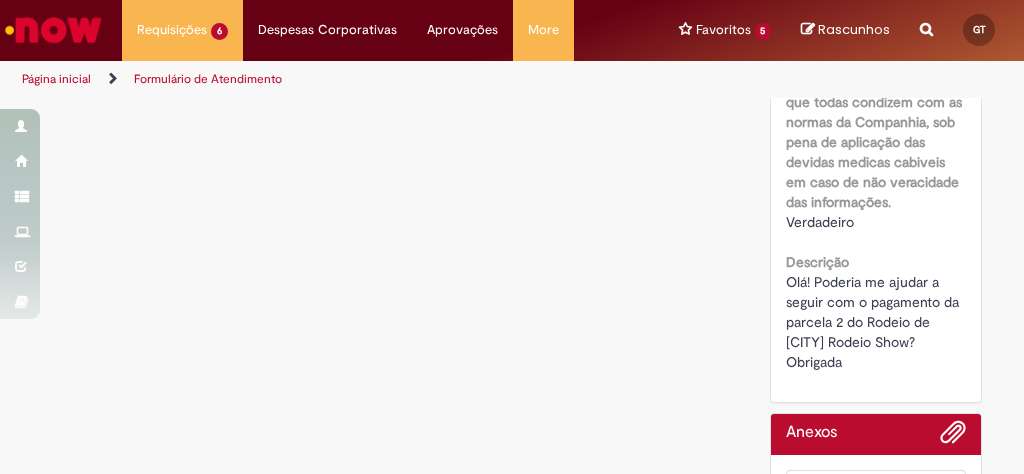 drag, startPoint x: 906, startPoint y: 377, endPoint x: 771, endPoint y: 279, distance: 166.82027 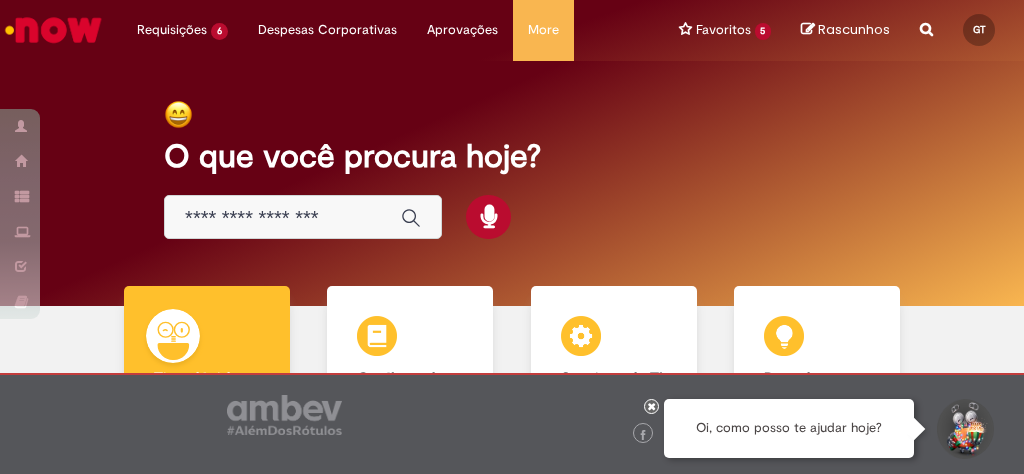 scroll, scrollTop: 0, scrollLeft: 0, axis: both 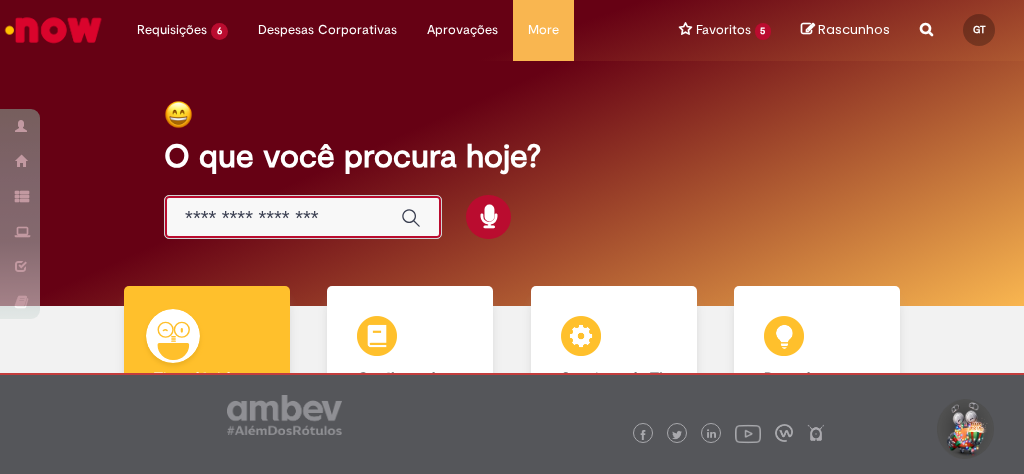 click at bounding box center (283, 218) 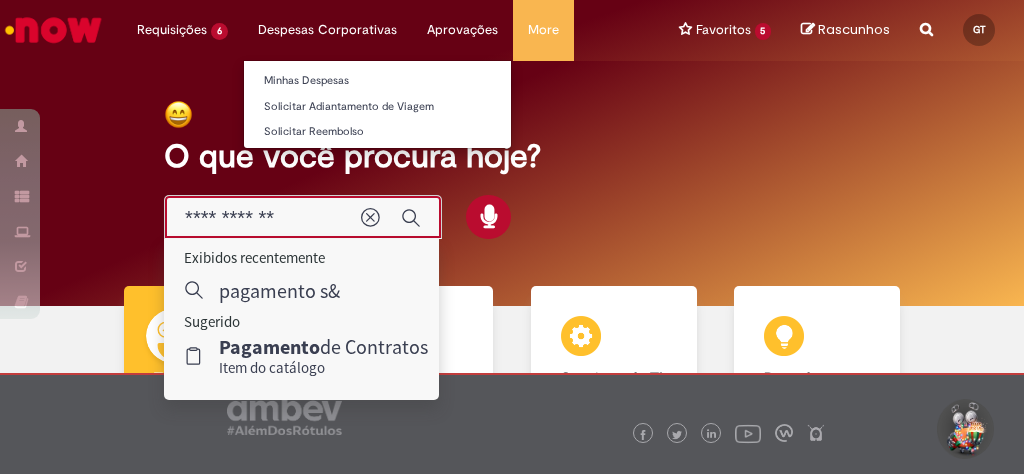 type on "**********" 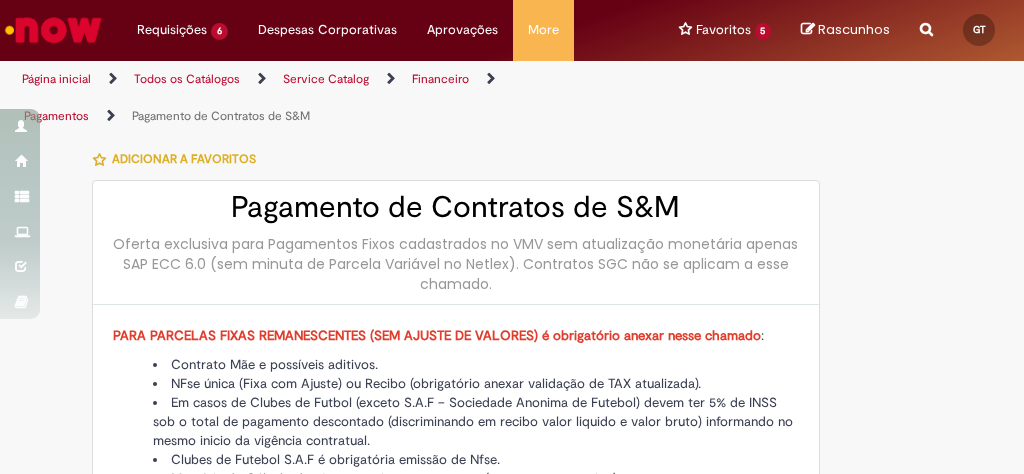 type on "********" 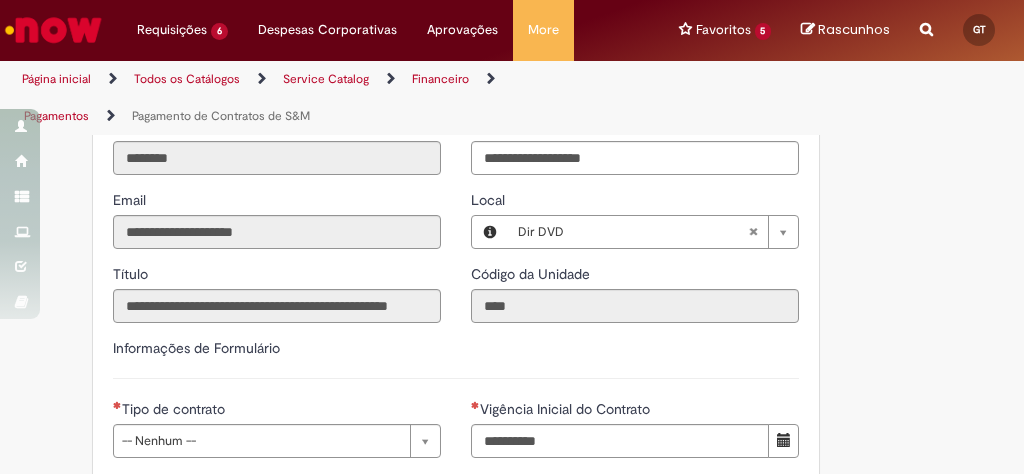 scroll, scrollTop: 1600, scrollLeft: 0, axis: vertical 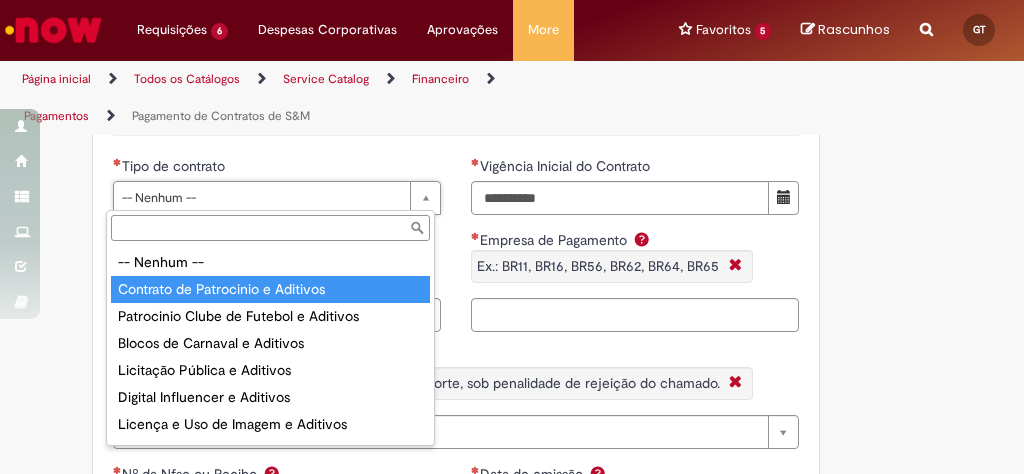 type on "**********" 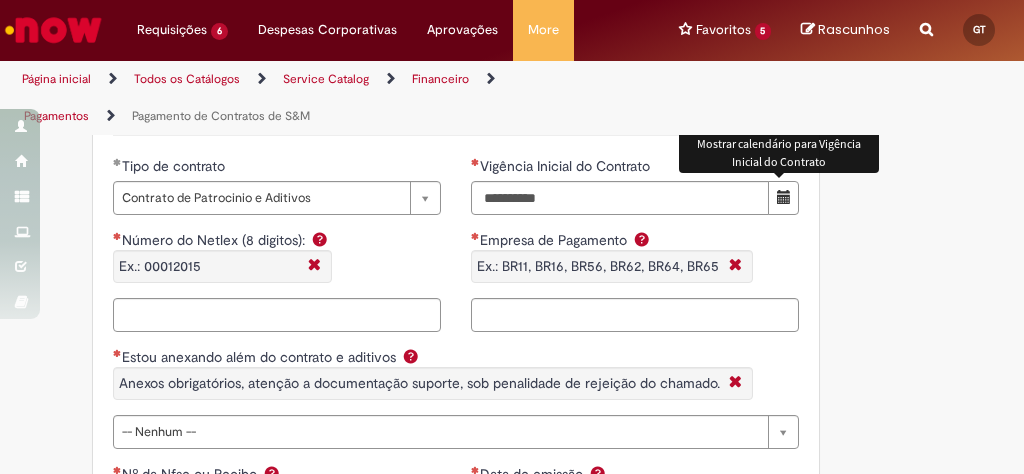 click at bounding box center [783, 198] 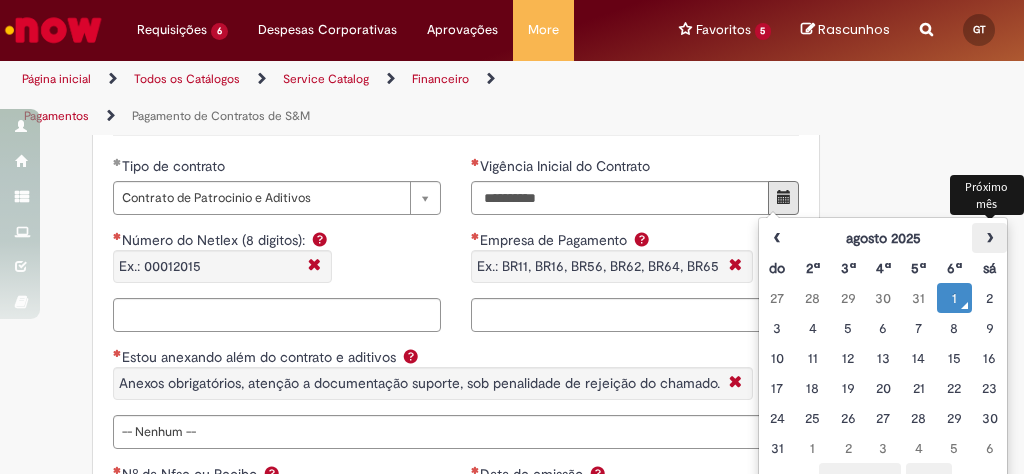 click on "›" at bounding box center (989, 238) 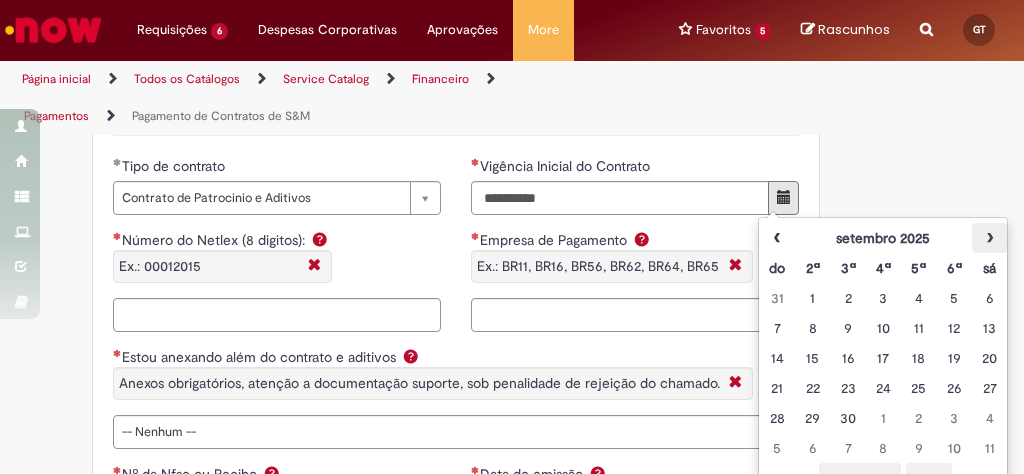 click on "›" at bounding box center (989, 238) 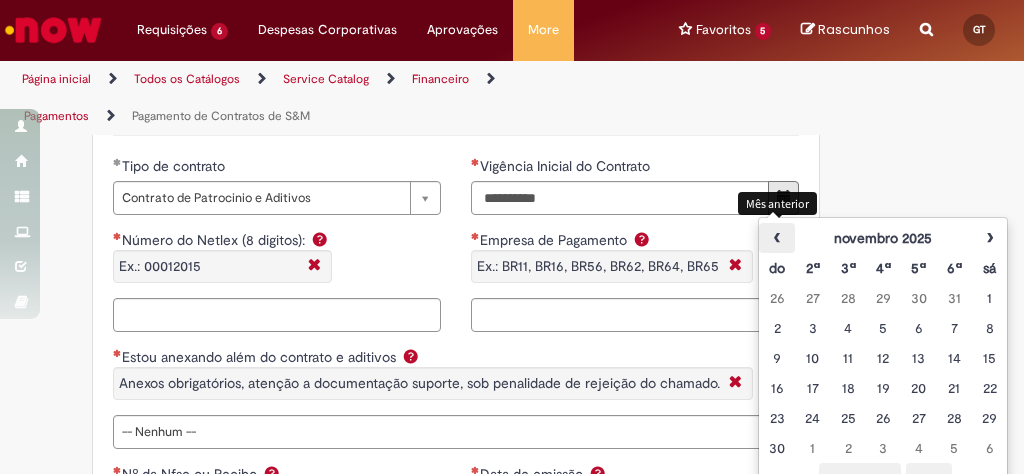 click on "‹" at bounding box center [776, 238] 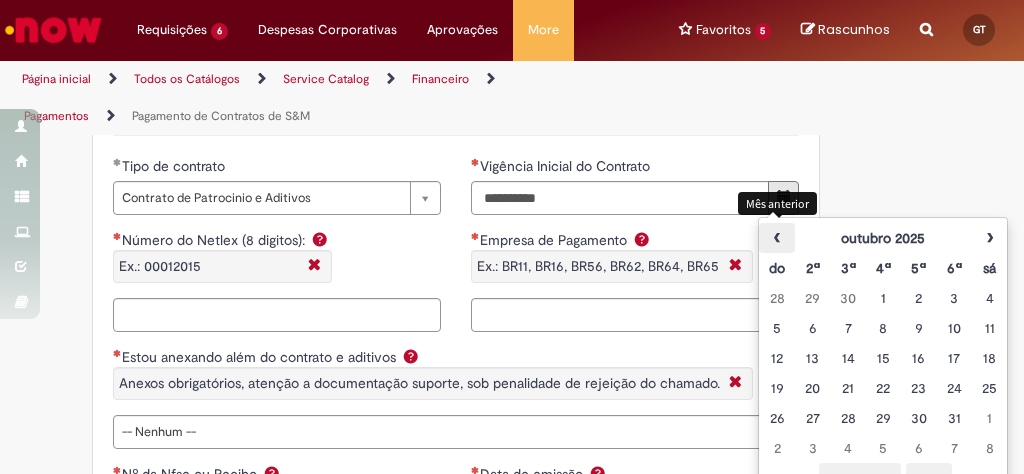 click on "‹" at bounding box center (776, 238) 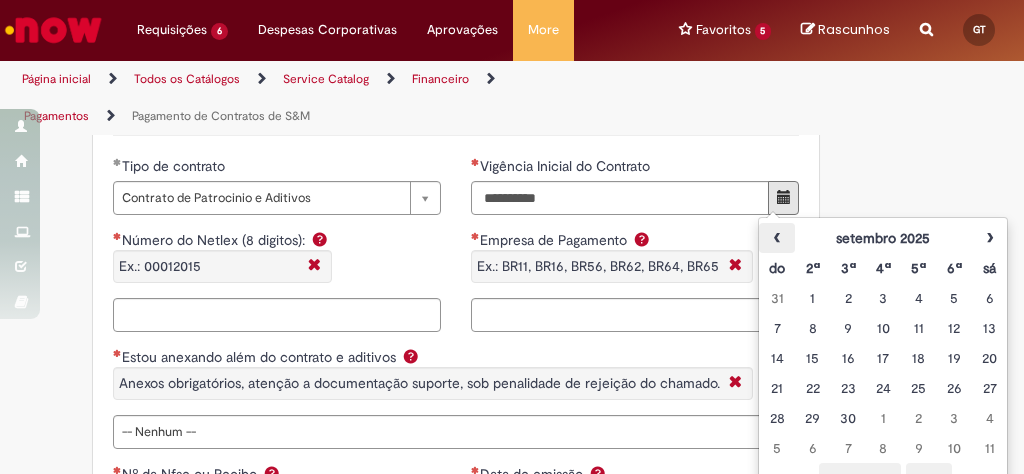click on "‹" at bounding box center [776, 238] 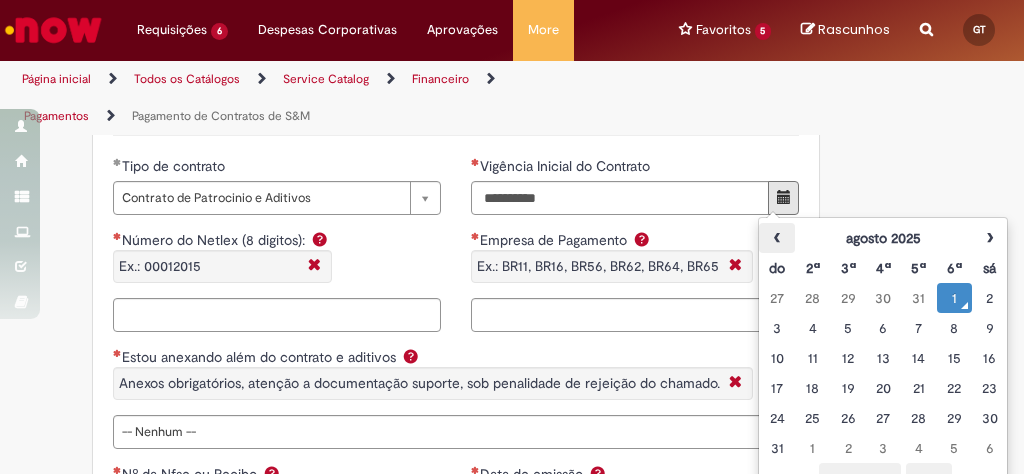 click on "‹" at bounding box center (776, 238) 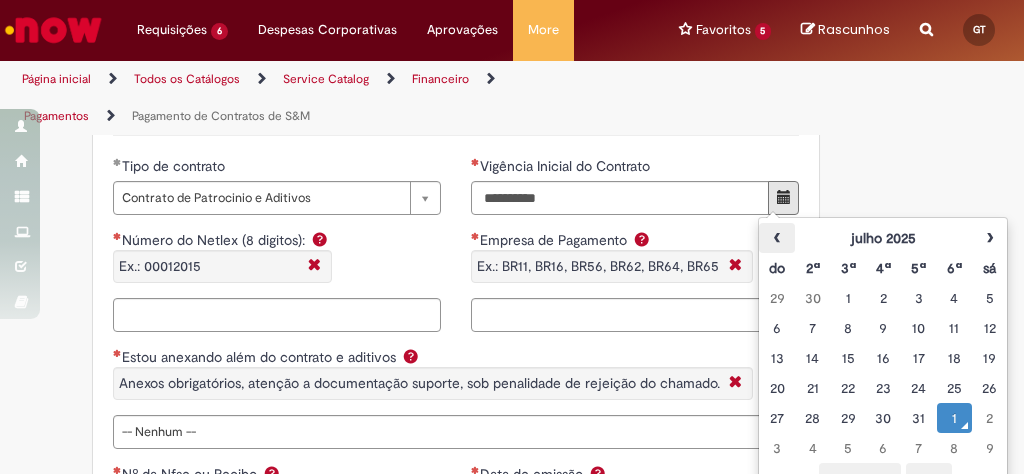 click on "‹" at bounding box center [776, 238] 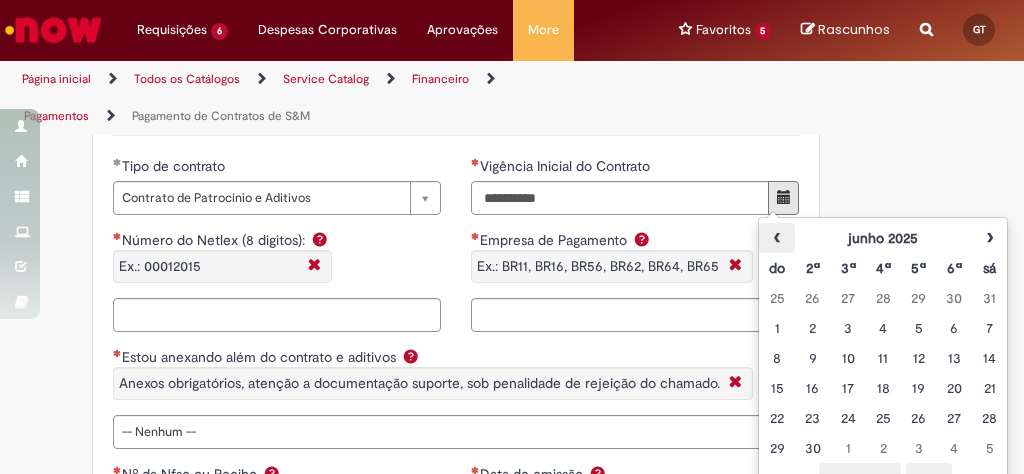 click on "‹" at bounding box center [776, 238] 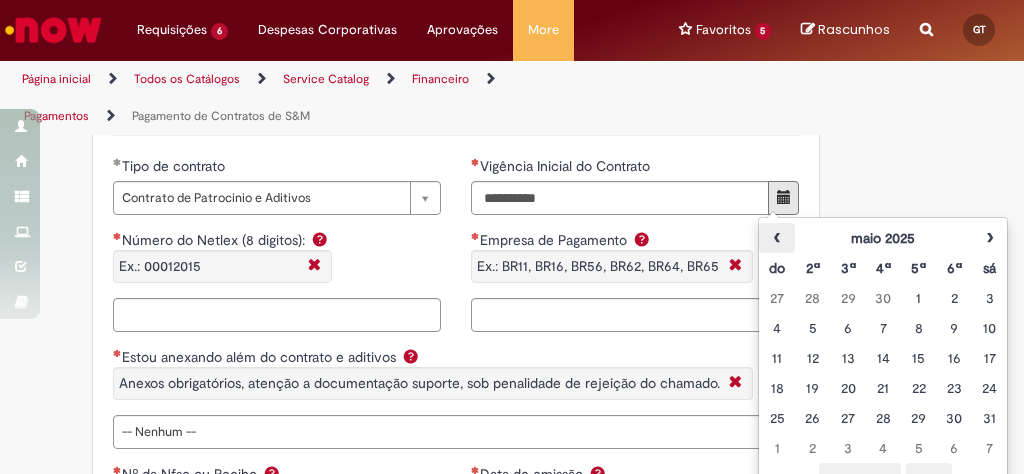 click on "‹" at bounding box center (776, 238) 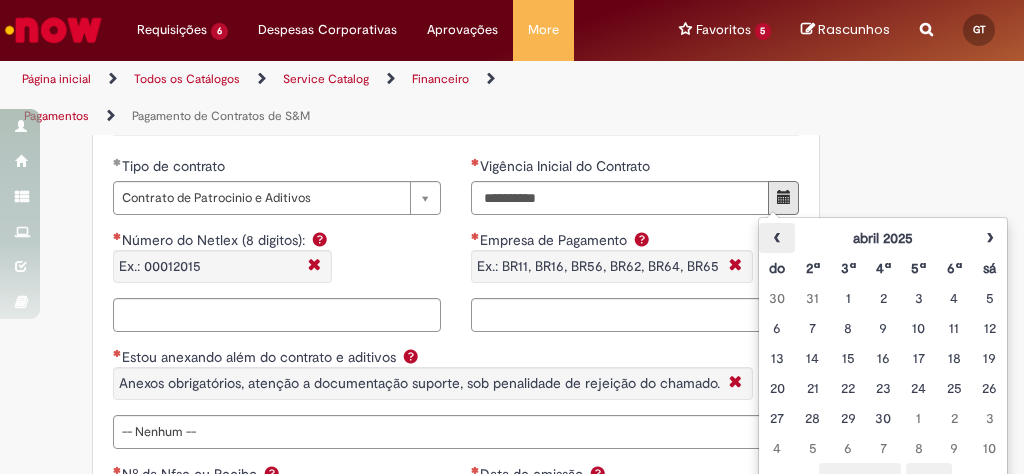 click on "‹" at bounding box center (776, 238) 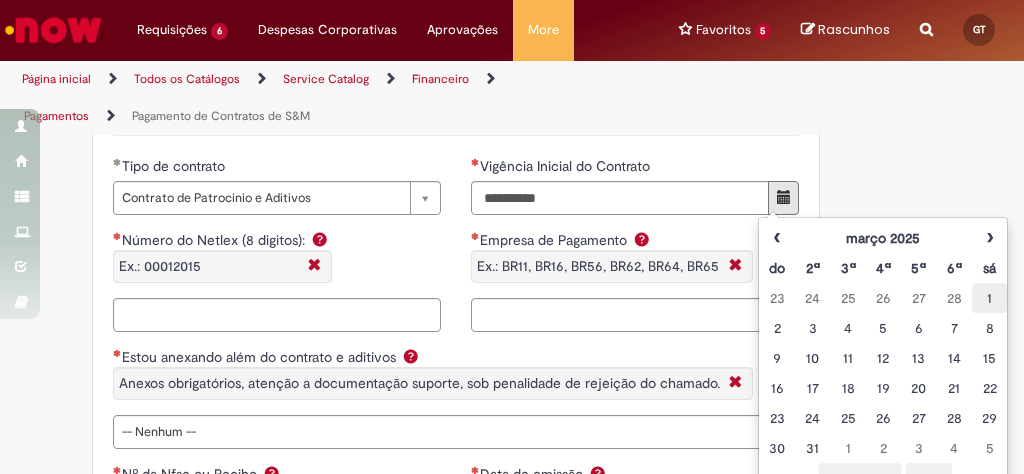 click on "1" at bounding box center [989, 298] 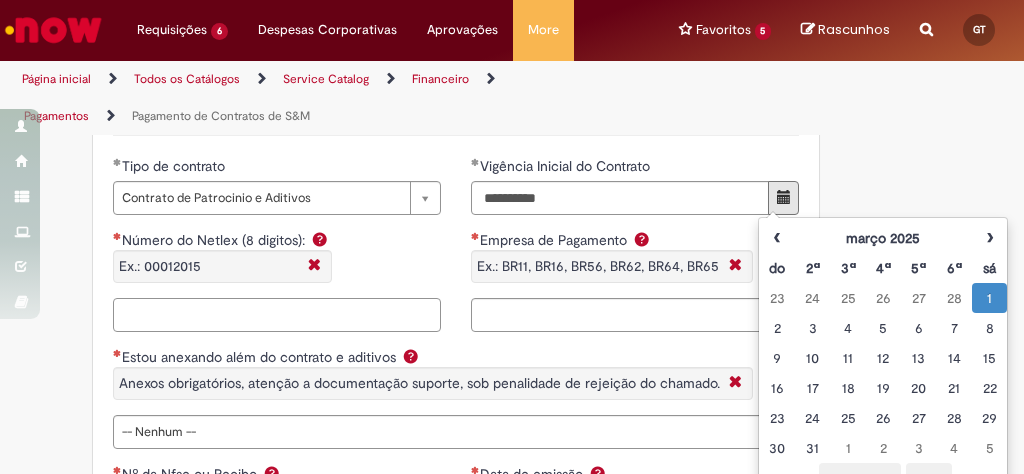 click on "Número do Netlex (8 digitos): Ex.: 00012015" at bounding box center [277, 315] 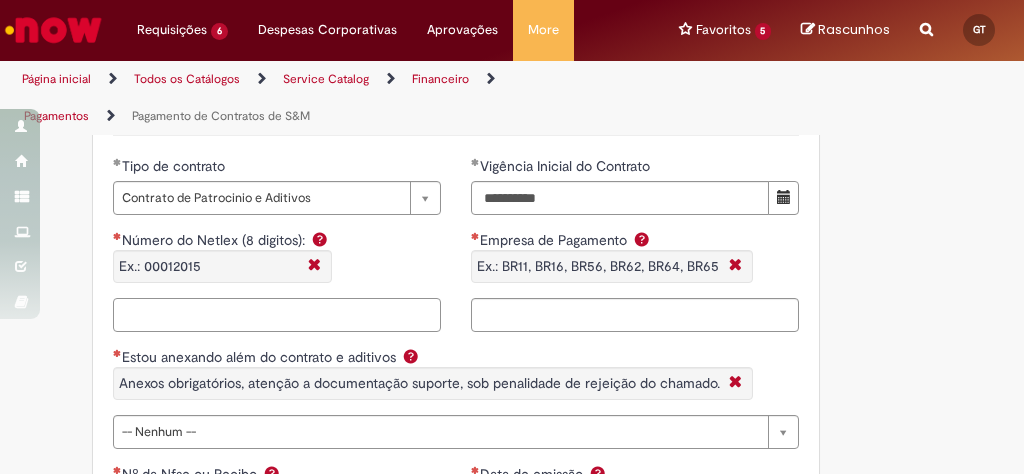 paste on "********" 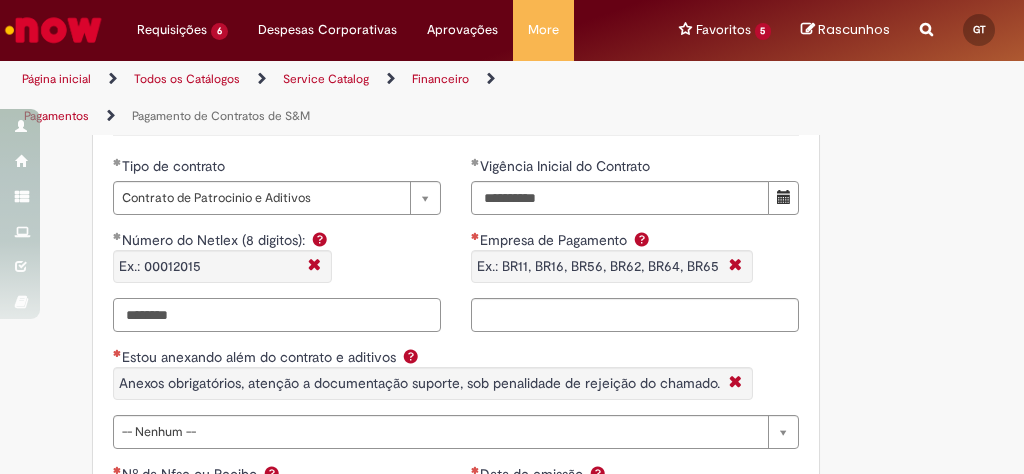 type on "********" 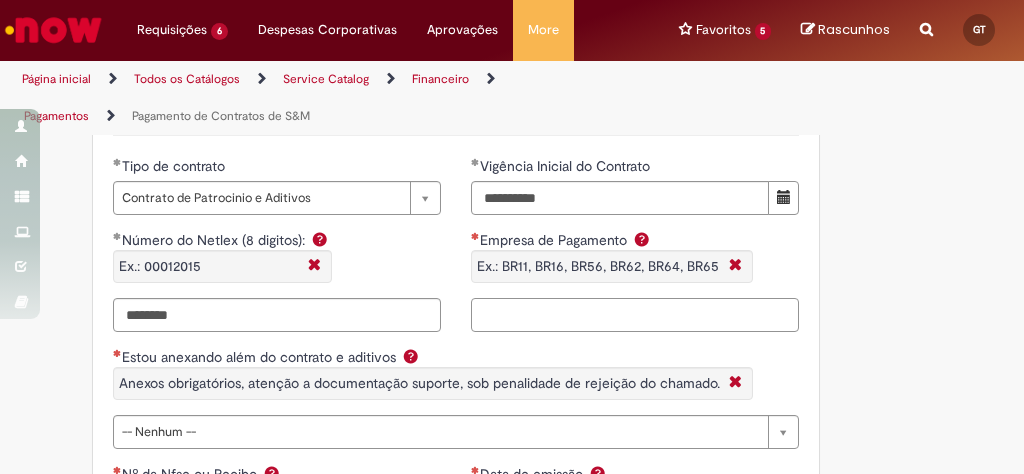 click on "Empresa de Pagamento Ex.: BR11, BR16, BR56, BR62, BR64, BR65" at bounding box center [635, 315] 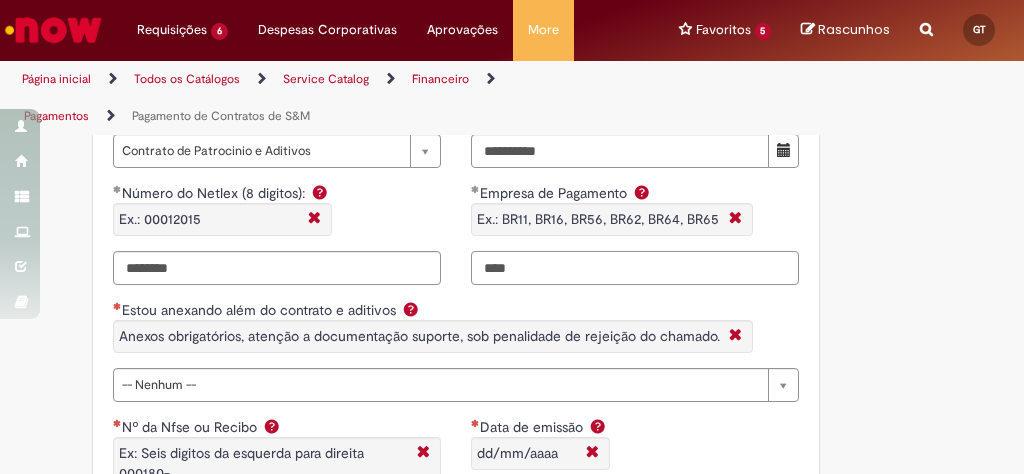 scroll, scrollTop: 1680, scrollLeft: 0, axis: vertical 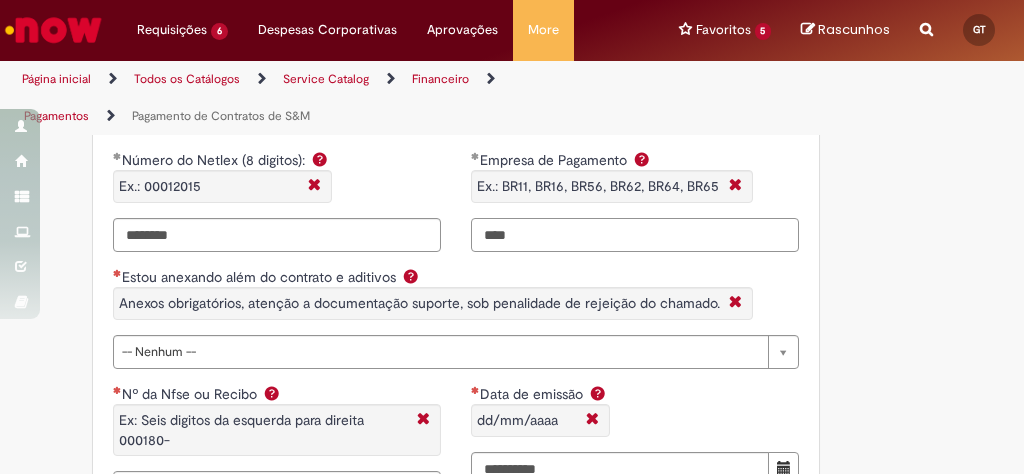 type on "****" 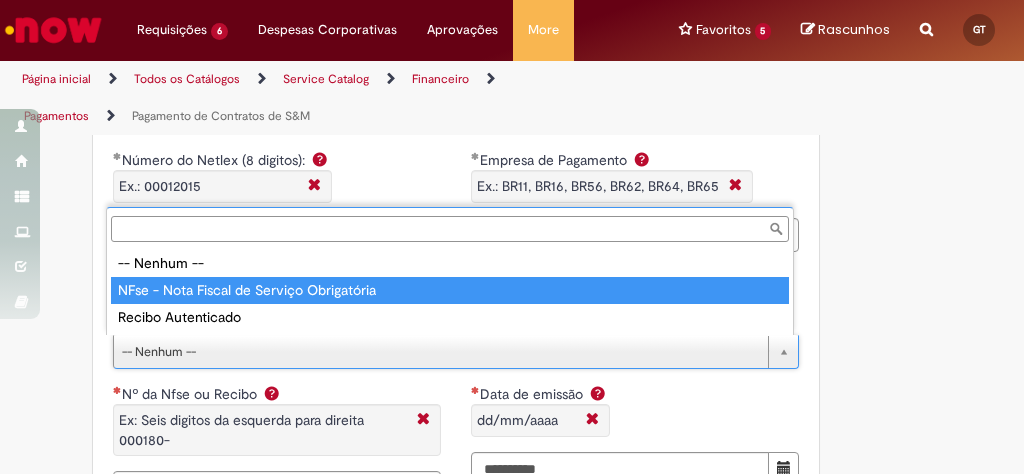 type on "**********" 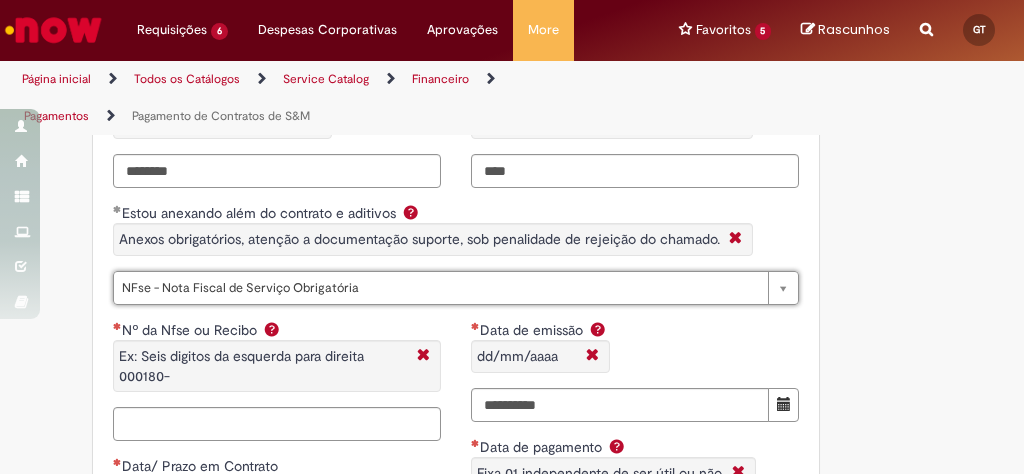 scroll, scrollTop: 1920, scrollLeft: 0, axis: vertical 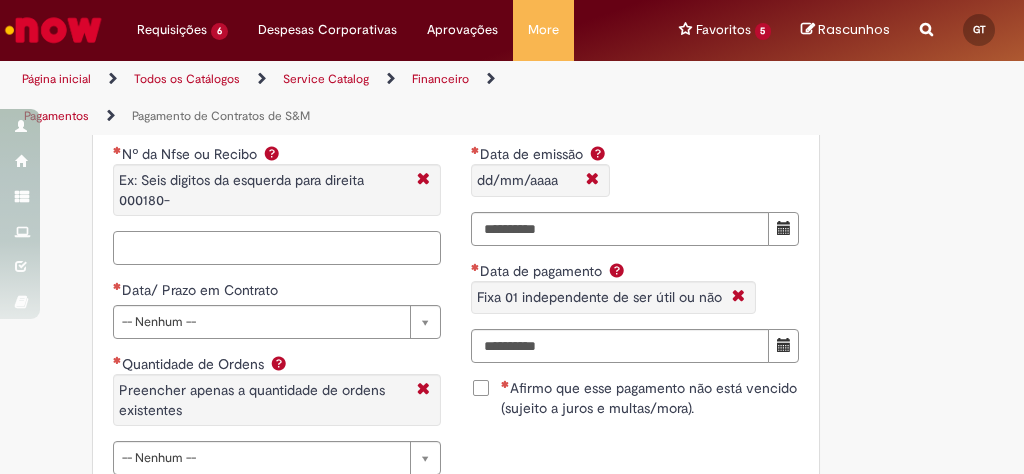click on "Nº da Nfse ou Recibo Ex: Seis digitos da esquerda para direita 000180-" at bounding box center (277, 248) 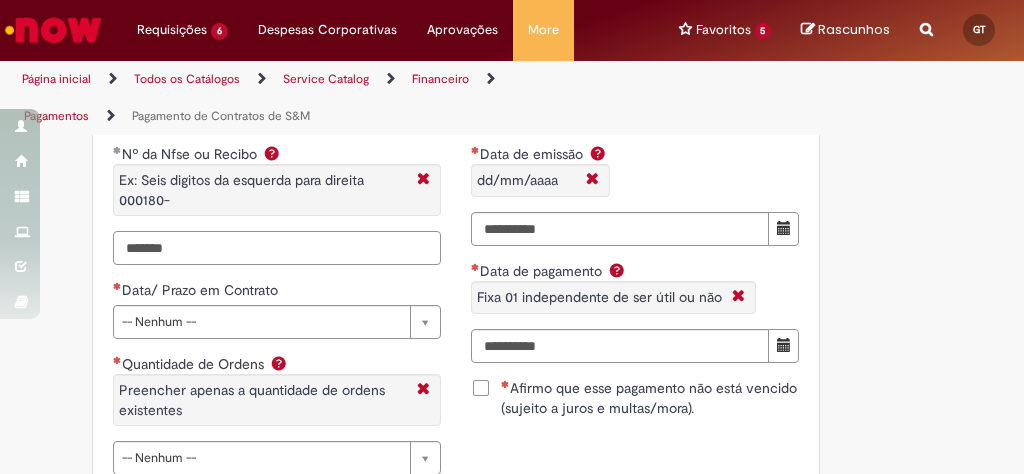 type on "*******" 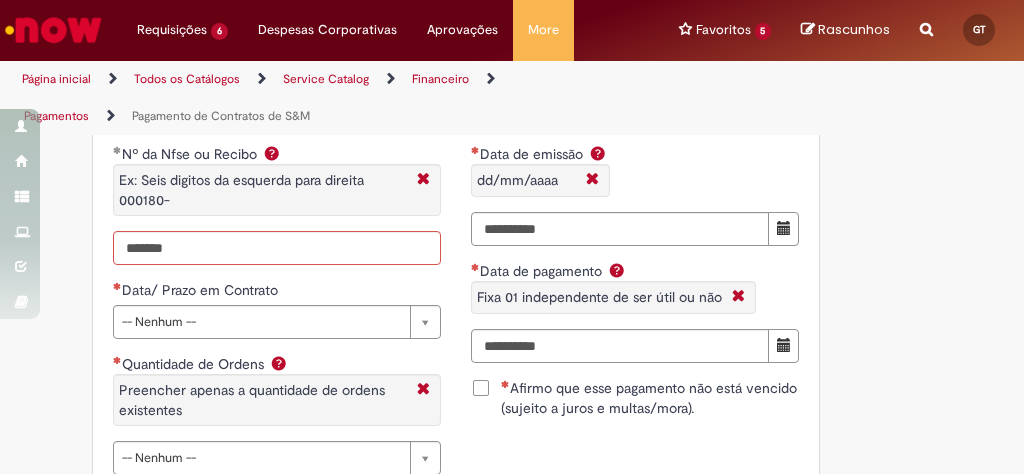 click on "Data/ Prazo em Contrato" at bounding box center [277, 292] 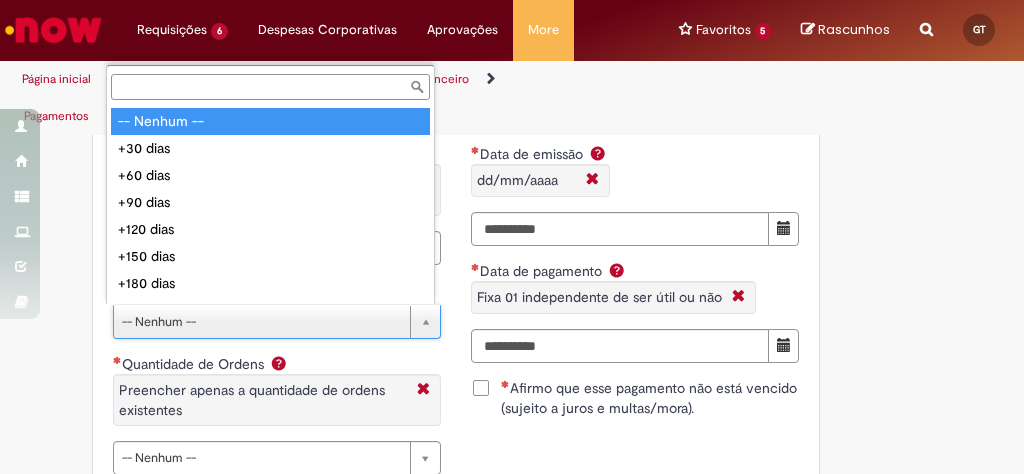 scroll, scrollTop: 16, scrollLeft: 0, axis: vertical 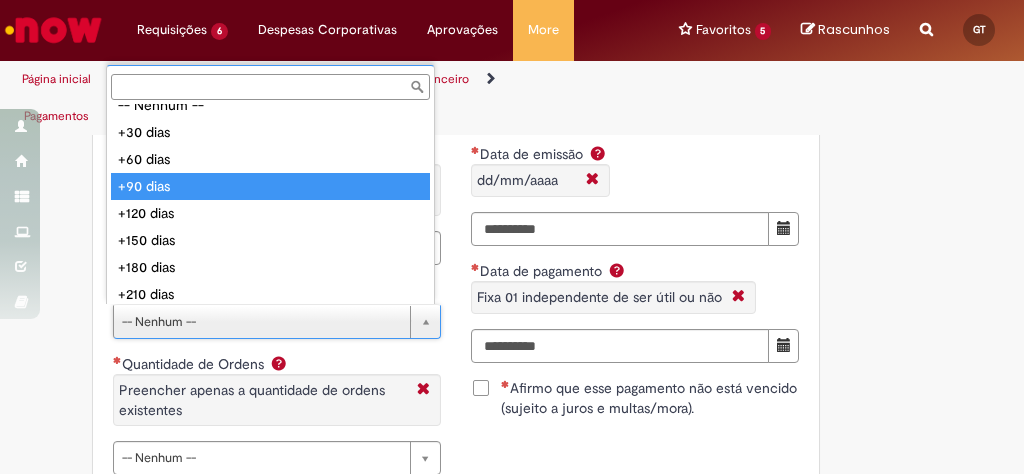 type on "********" 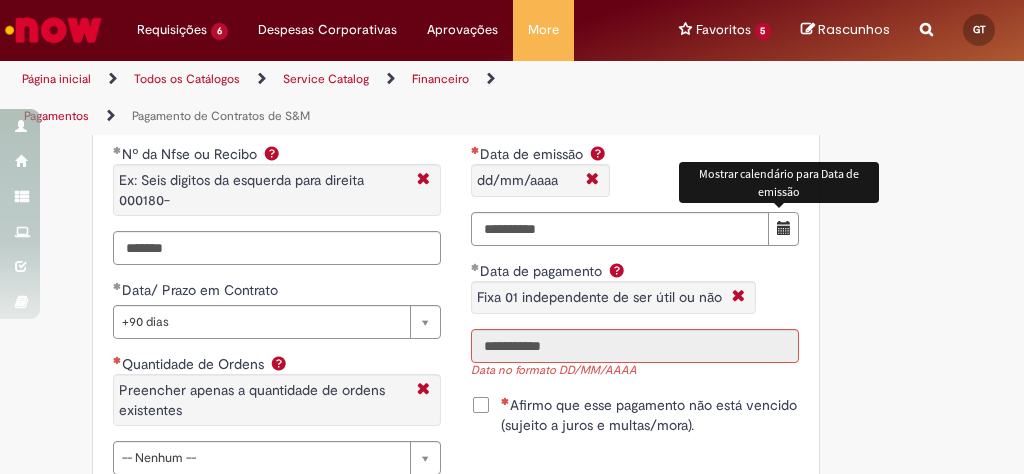 click at bounding box center [784, 228] 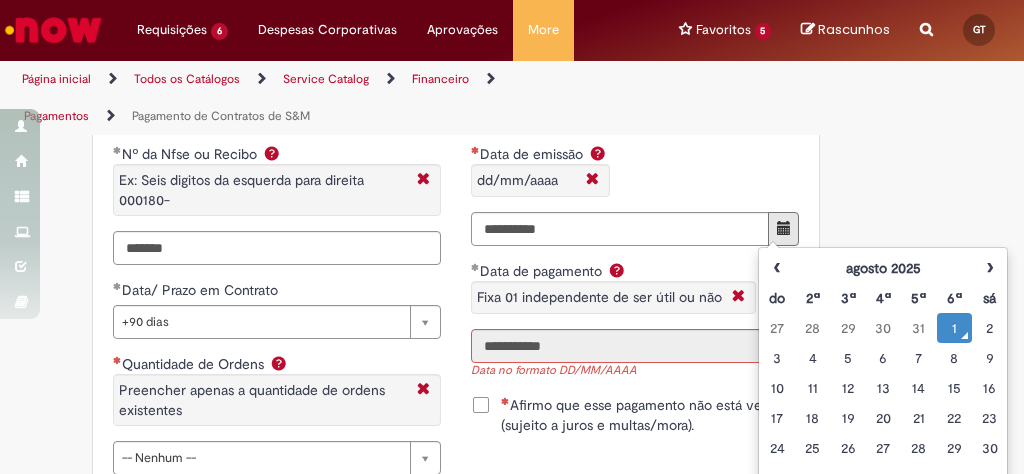 click on "dd/mm/aaaa" at bounding box center (525, 180) 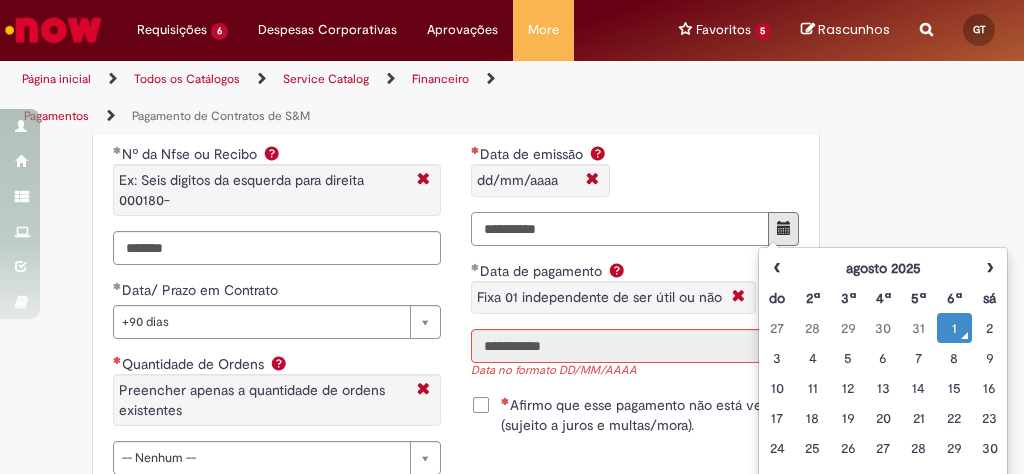 click on "Data de emissão dd/mm/aaaa" at bounding box center (620, 229) 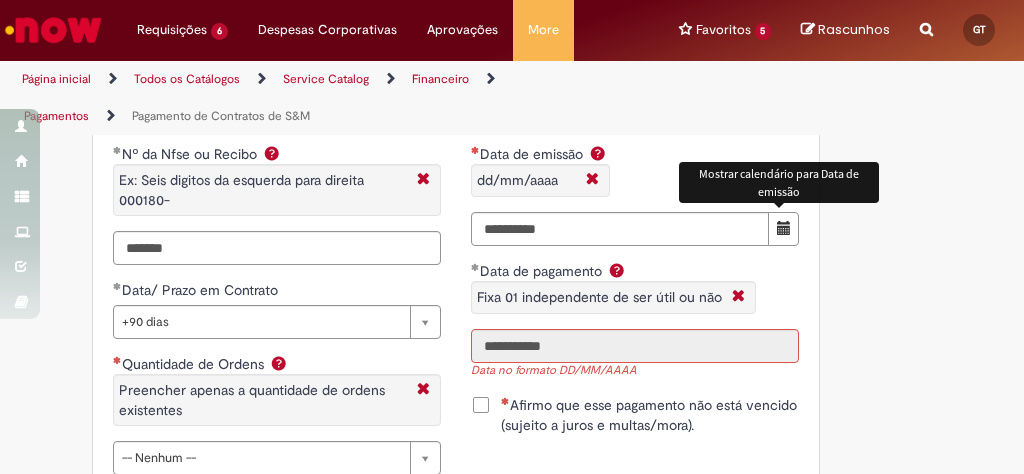 click at bounding box center (784, 228) 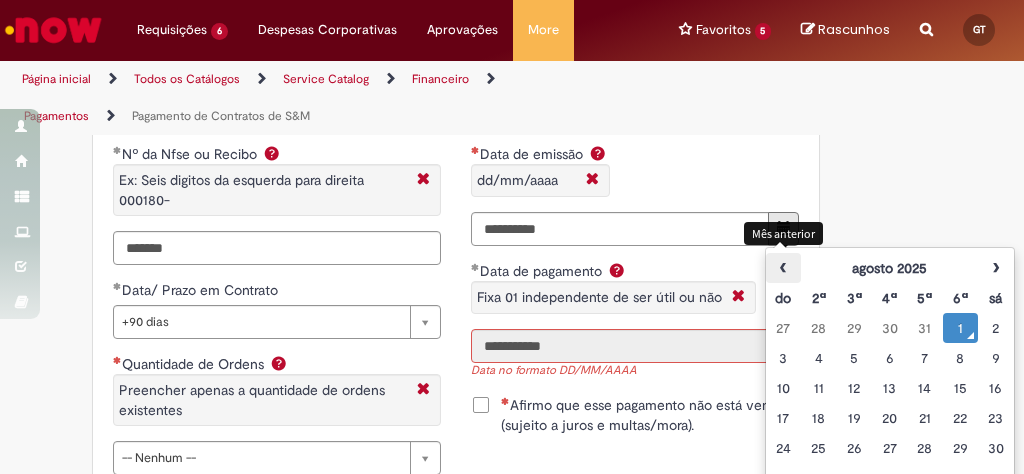 click on "‹" at bounding box center (783, 268) 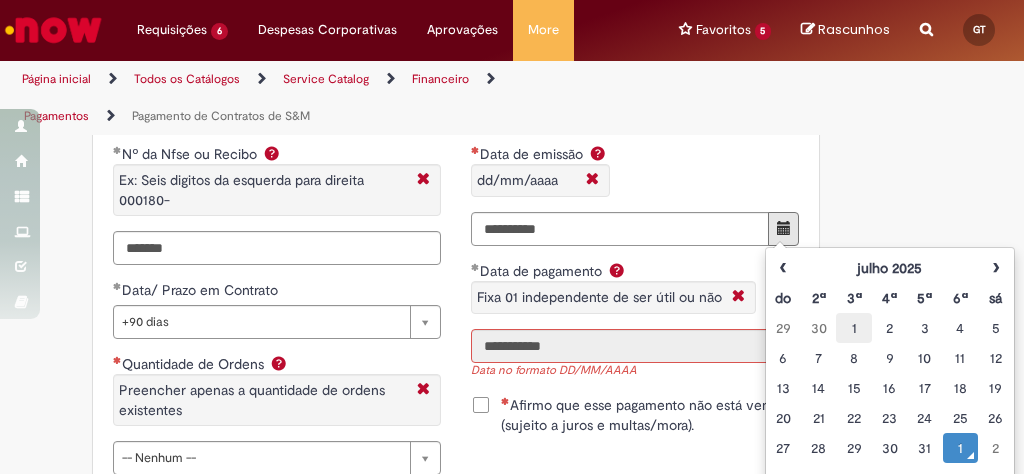 click on "1" at bounding box center (853, 328) 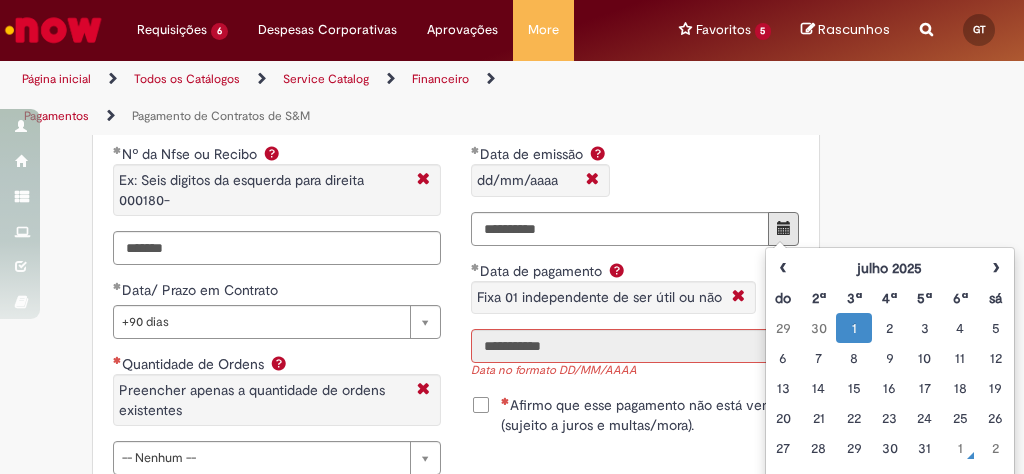 type on "**********" 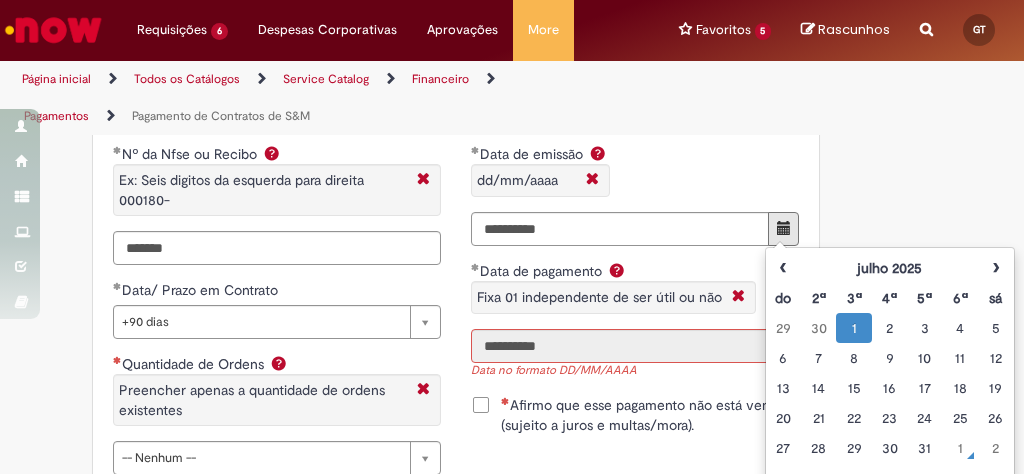 click on "Data de pagamento  Fixa 01 independente de ser útil ou não" at bounding box center [635, 295] 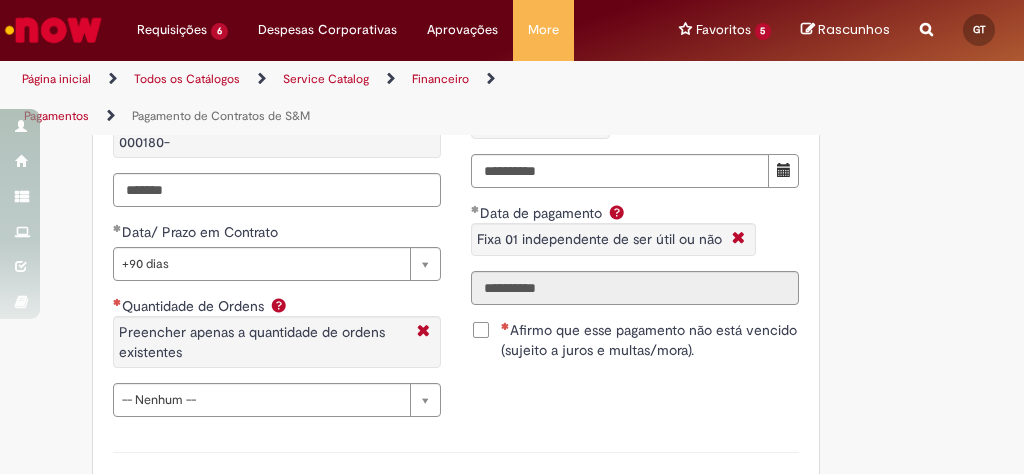 scroll, scrollTop: 2000, scrollLeft: 0, axis: vertical 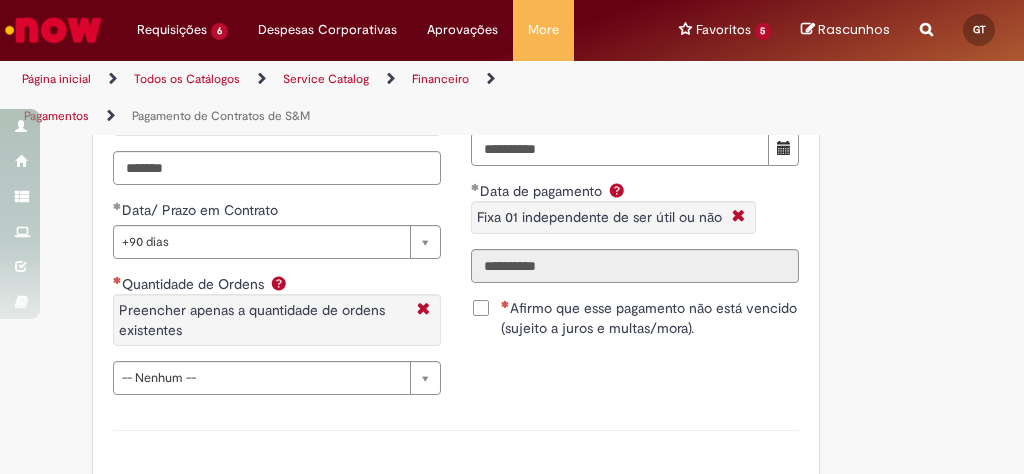 click on "Afirmo que esse pagamento não está vencido (sujeito a juros e multas/mora)." at bounding box center (650, 318) 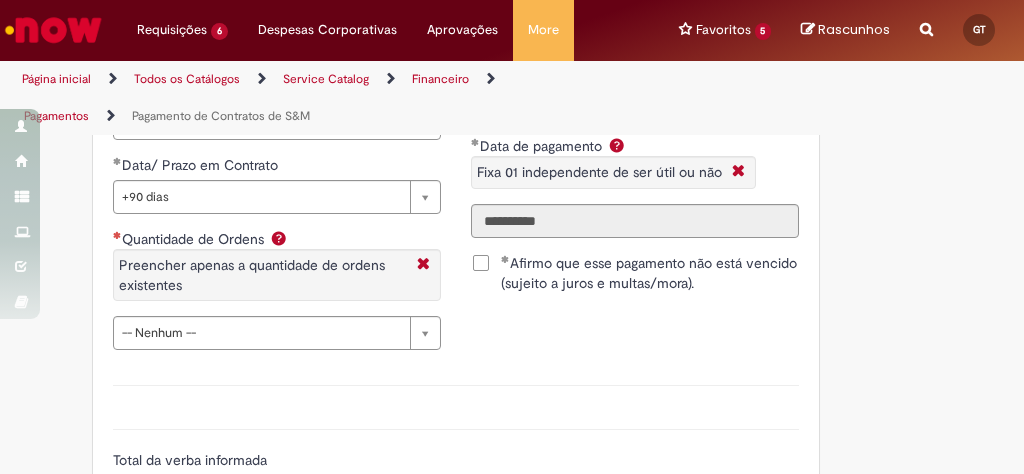 scroll, scrollTop: 2080, scrollLeft: 0, axis: vertical 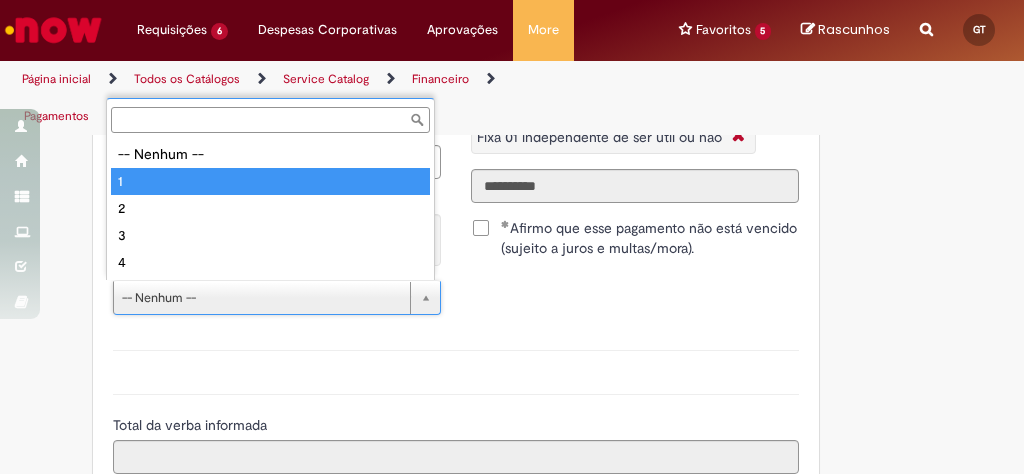 type on "*" 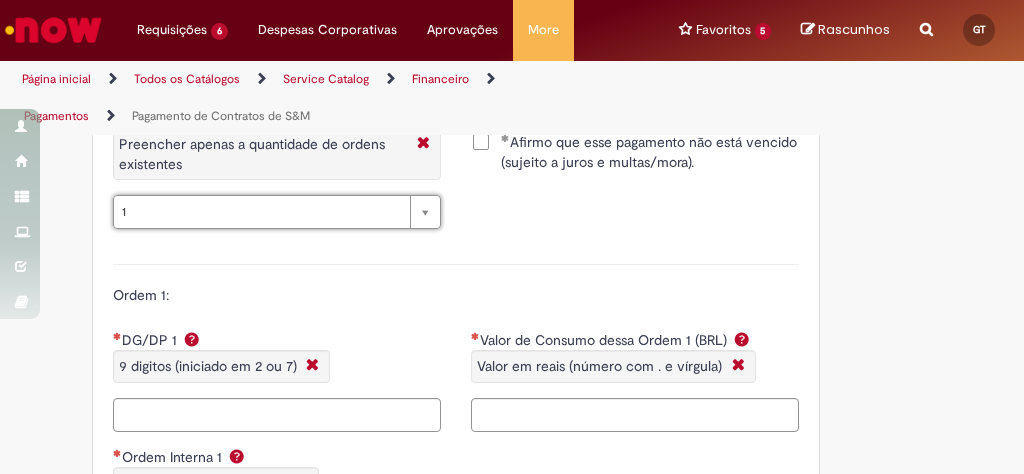 scroll, scrollTop: 2320, scrollLeft: 0, axis: vertical 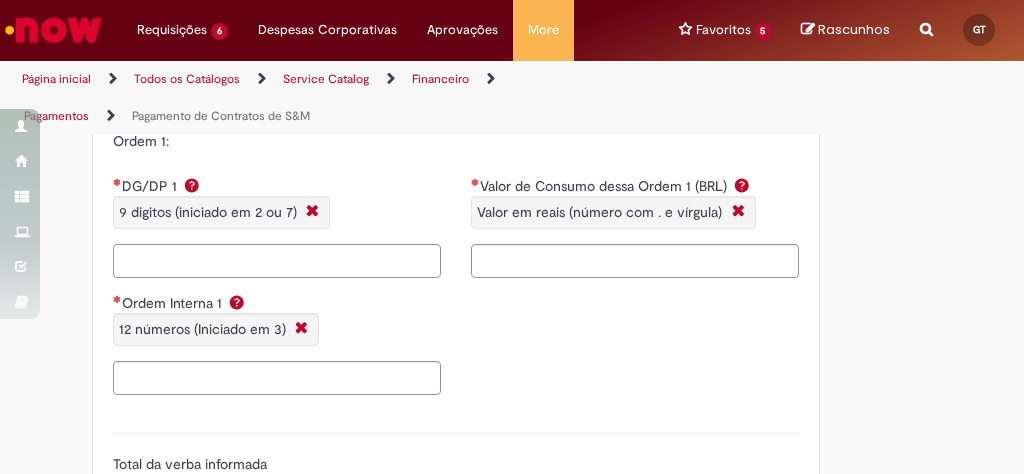 click on "DG/DP 1  9 digitos (iniciado em 2 ou 7)" at bounding box center (277, 261) 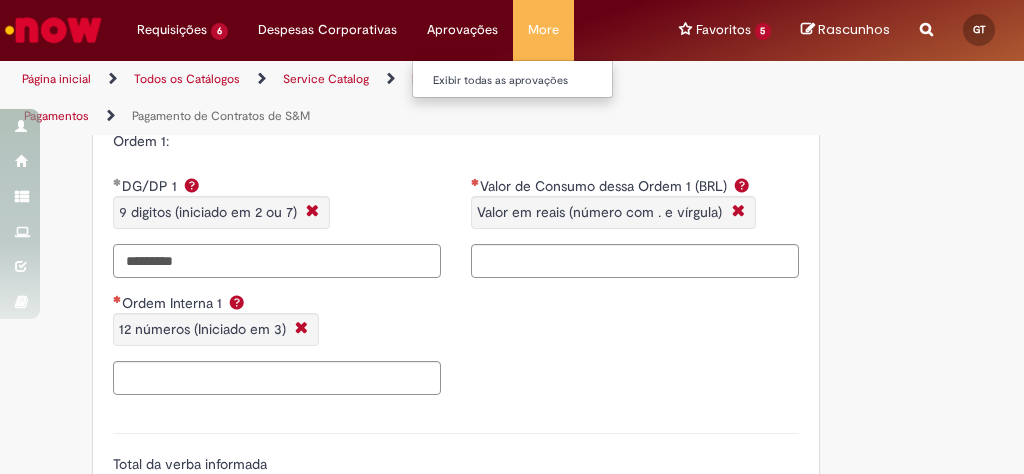 type on "*********" 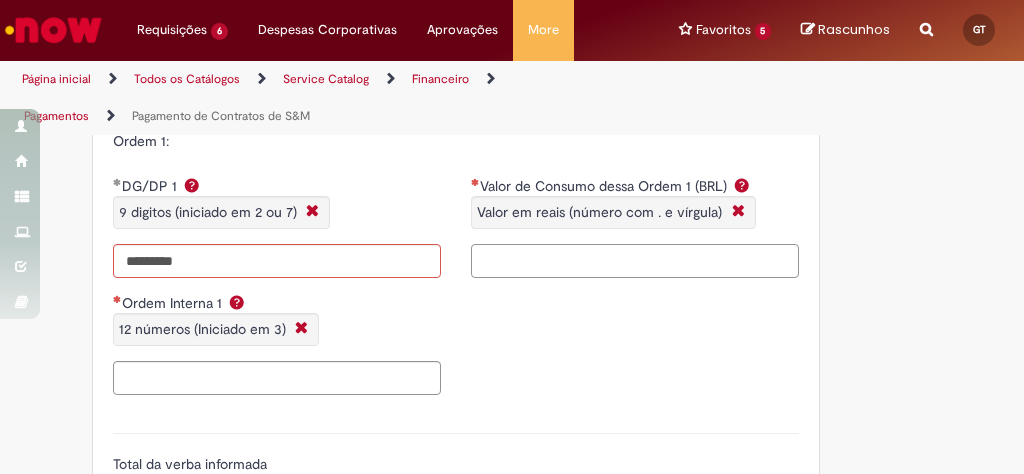 click on "Valor de Consumo dessa Ordem 1 (BRL) Valor em reais (número com . e vírgula)" at bounding box center [635, 261] 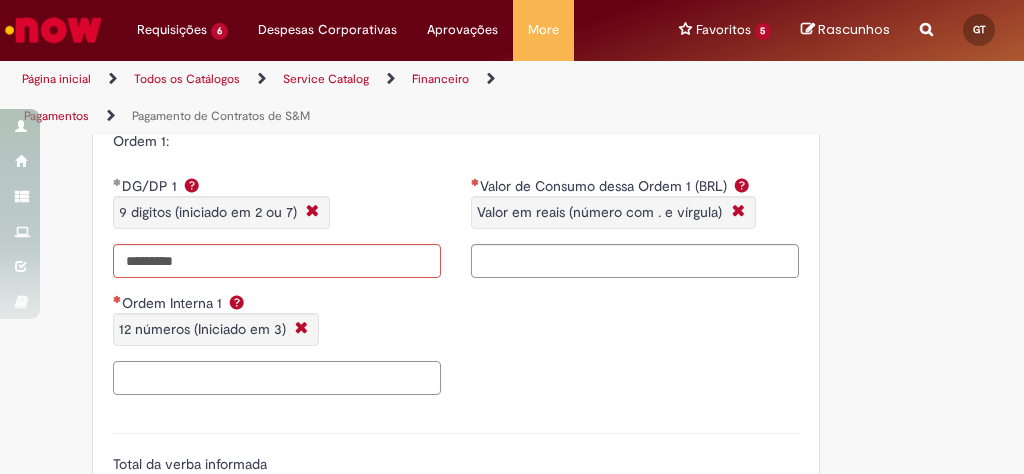 click on "Ordem Interna 1 12 números (Iniciado em 3)" at bounding box center [277, 378] 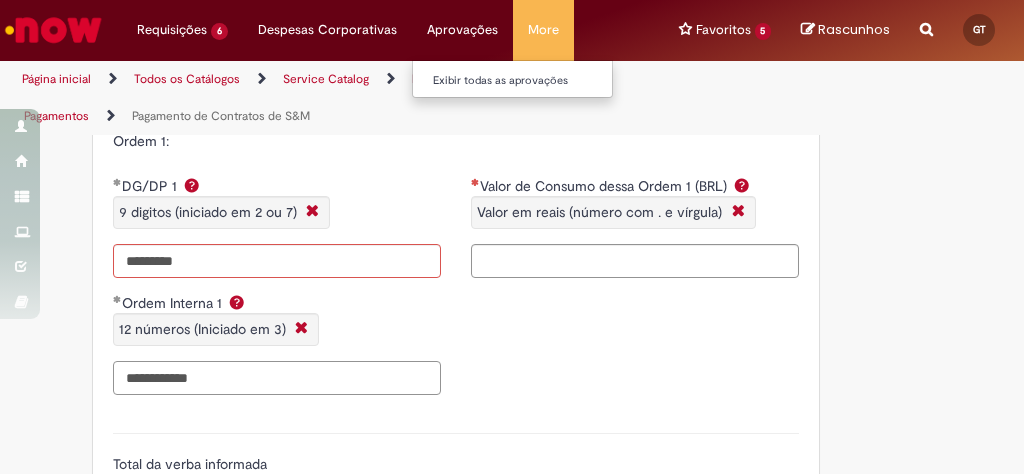 type on "**********" 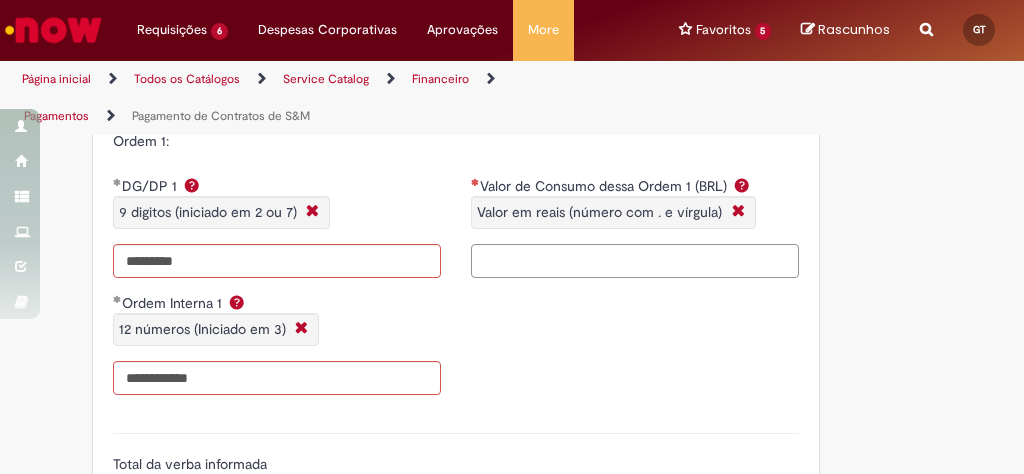 click on "Valor de Consumo dessa Ordem 1 (BRL) Valor em reais (número com . e vírgula)" at bounding box center [635, 261] 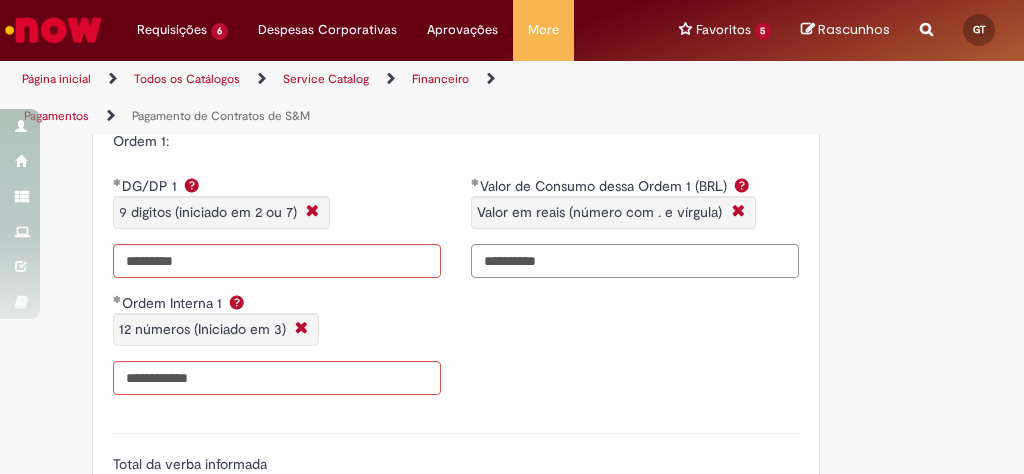 type on "**********" 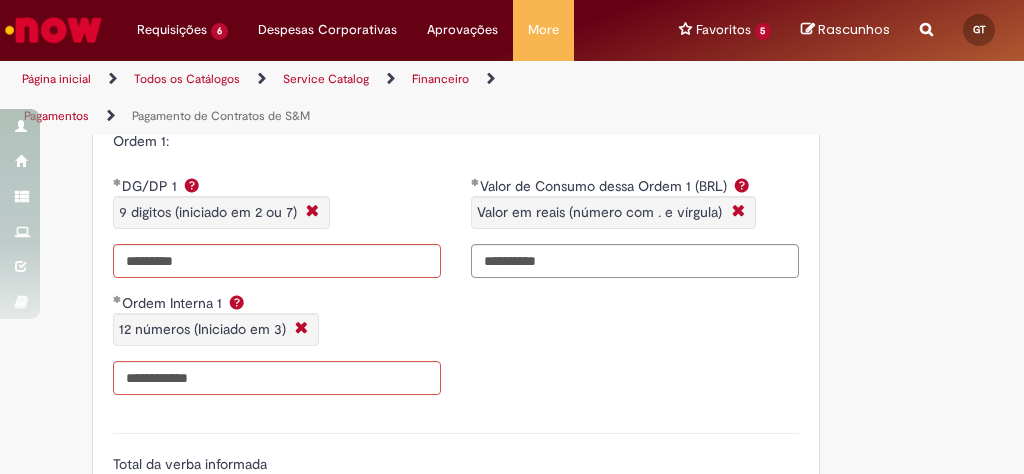 type on "**********" 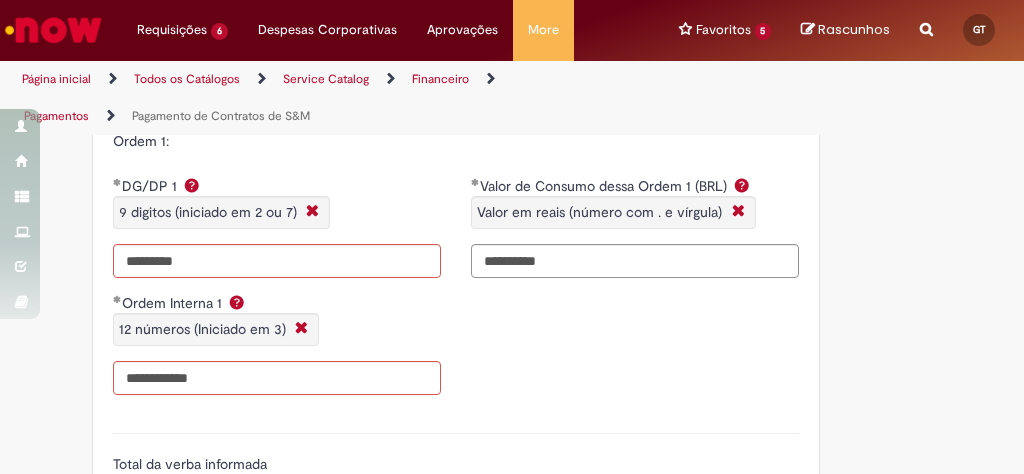 click on "**********" at bounding box center [456, 500] 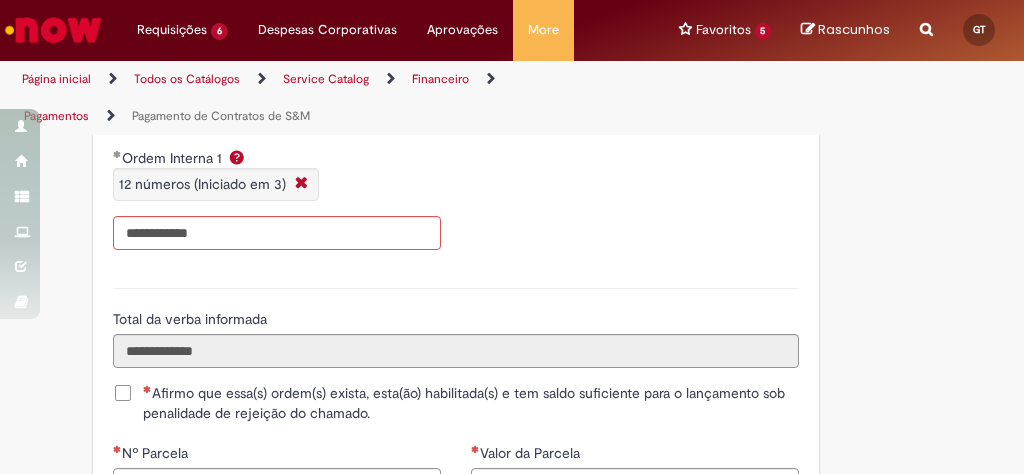 scroll, scrollTop: 2480, scrollLeft: 0, axis: vertical 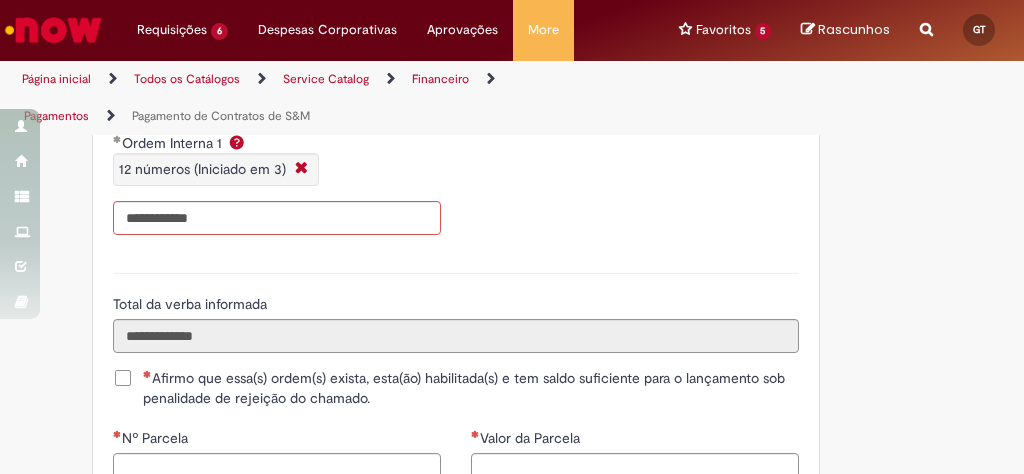 click on "Afirmo que essa(s) ordem(s) exista, esta(ão) habilitada(s) e tem saldo suficiente para o lançamento sob penalidade de rejeição do chamado." at bounding box center (471, 388) 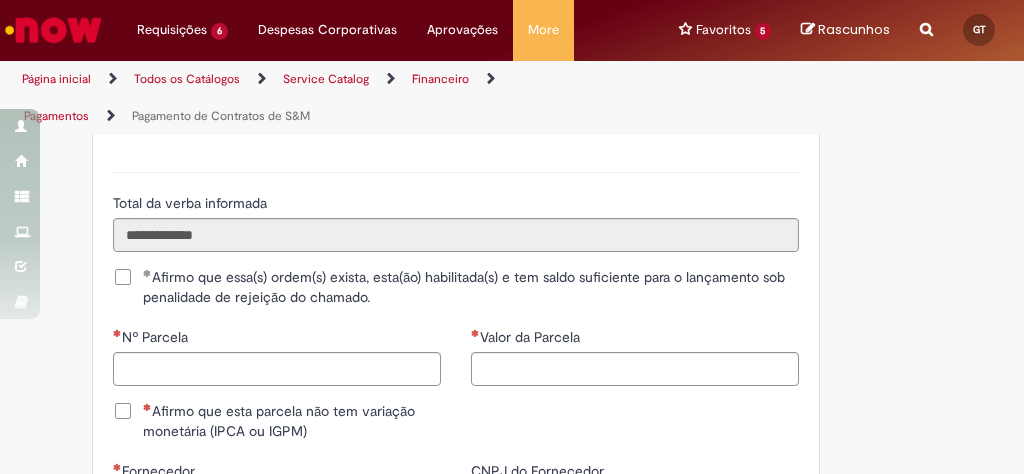 scroll, scrollTop: 2640, scrollLeft: 0, axis: vertical 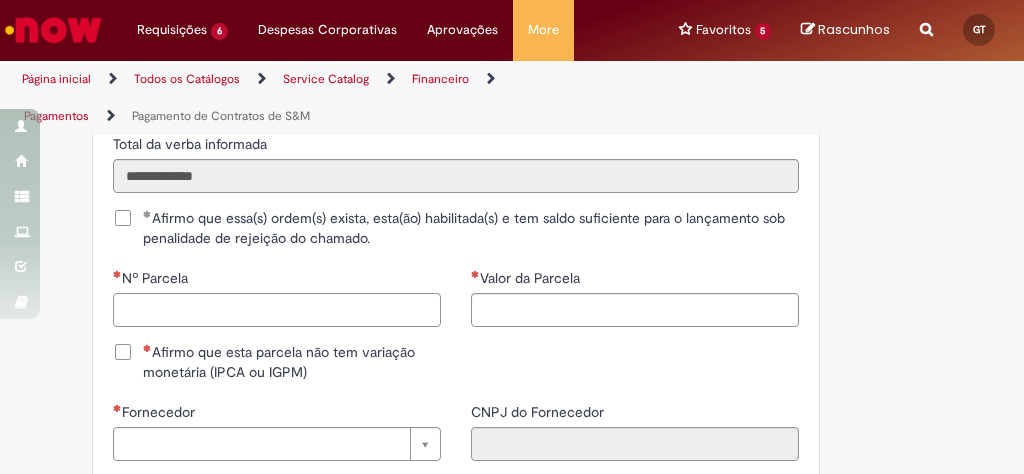 click on "Nº Parcela" at bounding box center [277, 310] 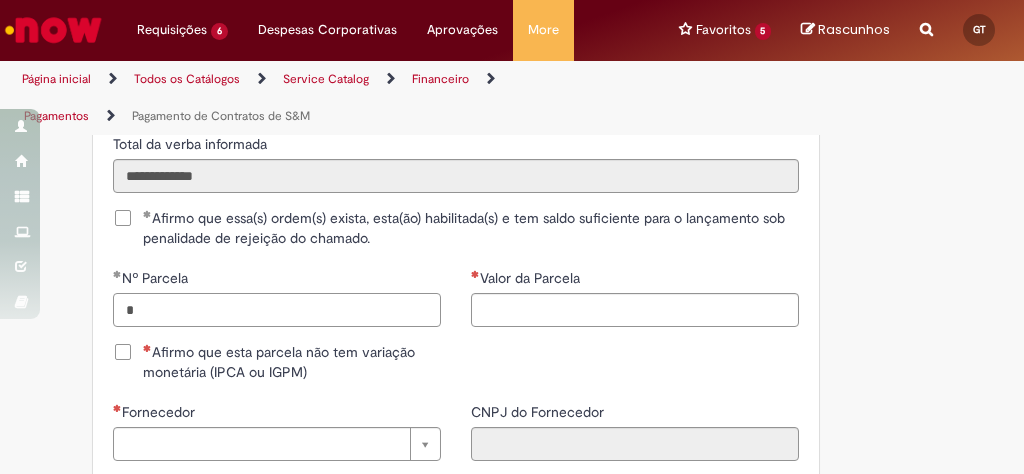 type on "*" 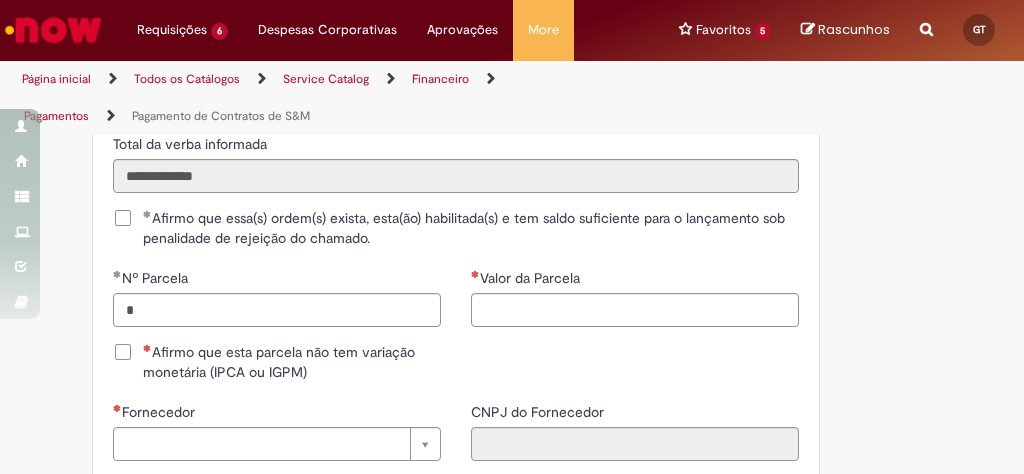 click on "Afirmo que esta parcela não tem variação monetária (IPCA ou IGPM)" at bounding box center [292, 362] 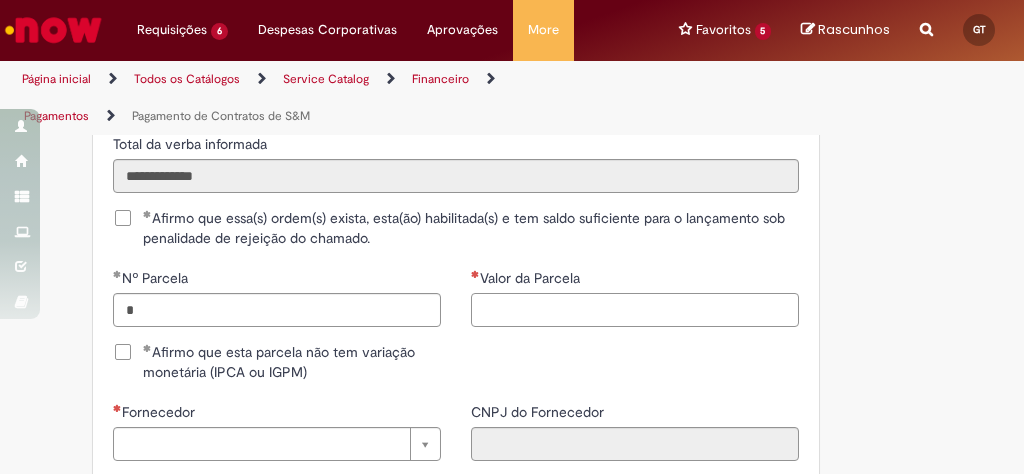 click on "Valor da Parcela" at bounding box center (635, 310) 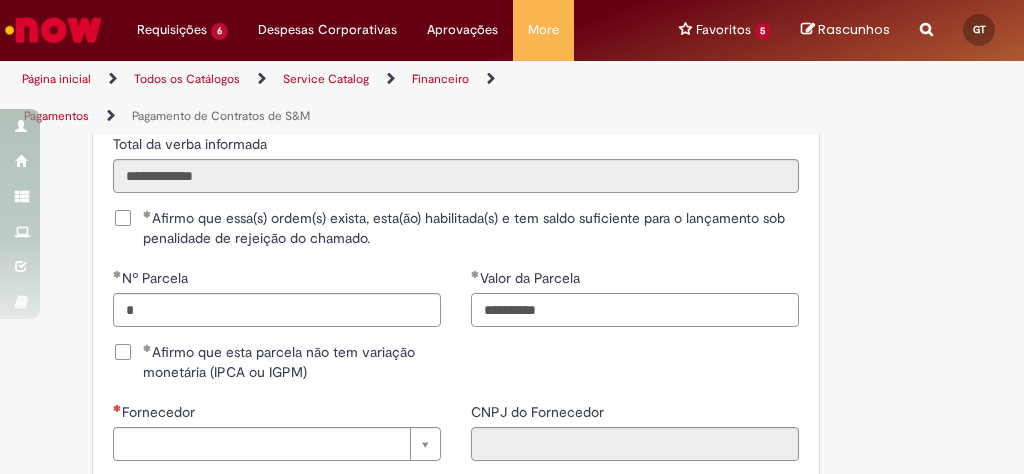 type on "**********" 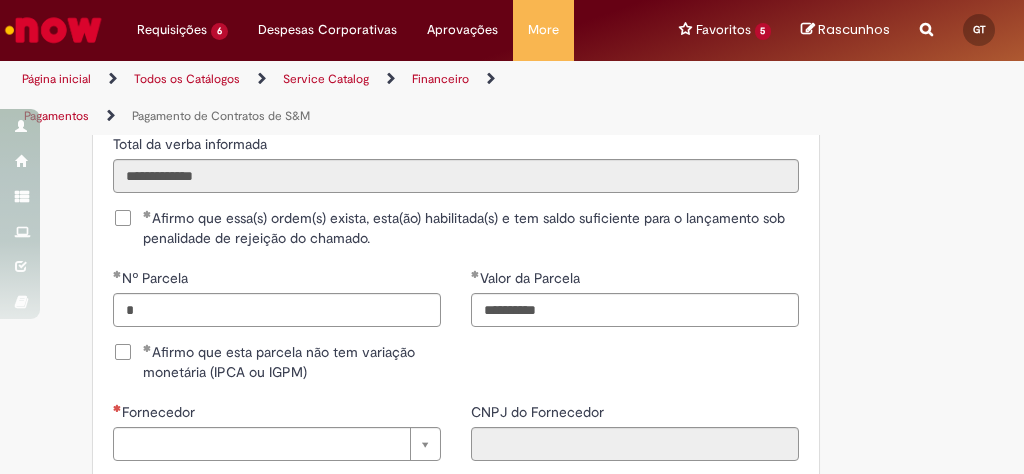 click on "**********" at bounding box center (456, 335) 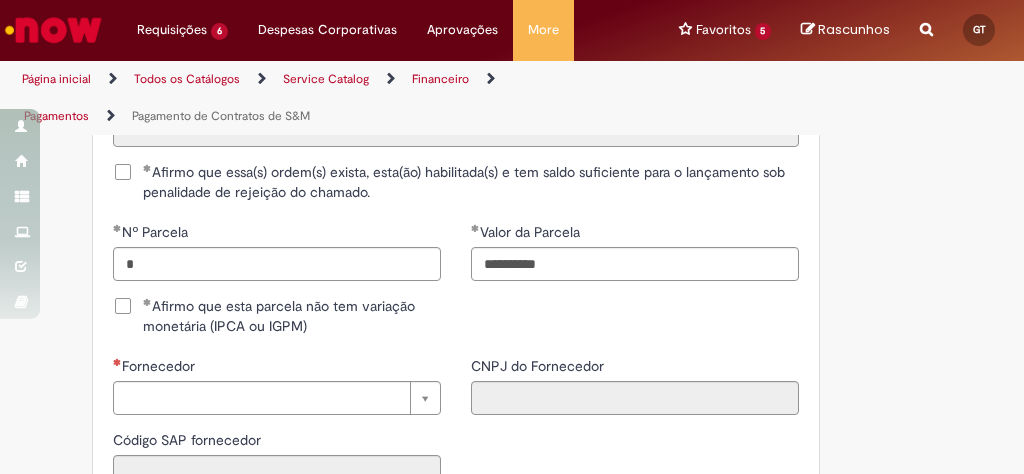 scroll, scrollTop: 2720, scrollLeft: 0, axis: vertical 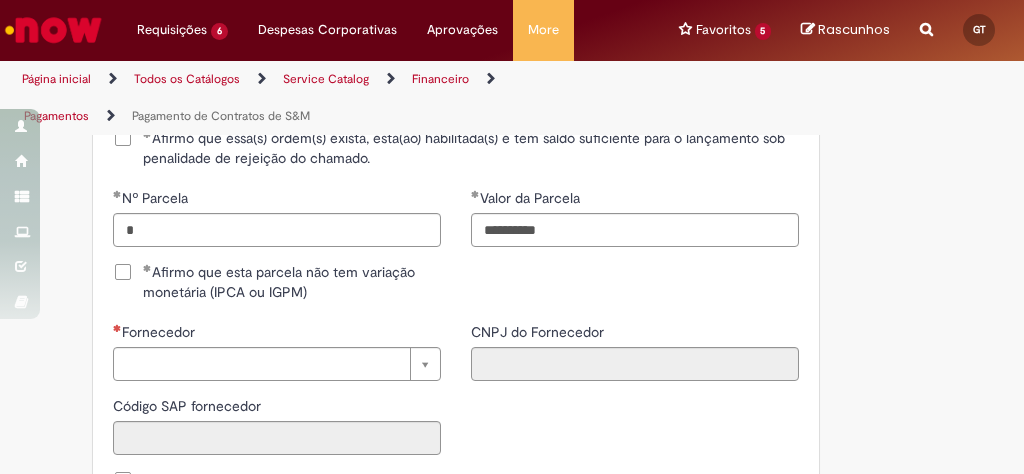 click on "Fornecedor" at bounding box center (277, 334) 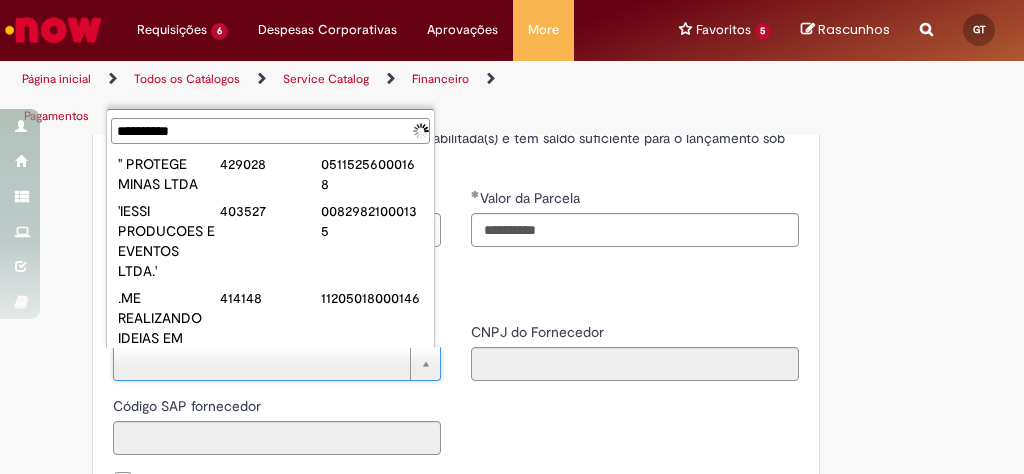 scroll, scrollTop: 0, scrollLeft: 0, axis: both 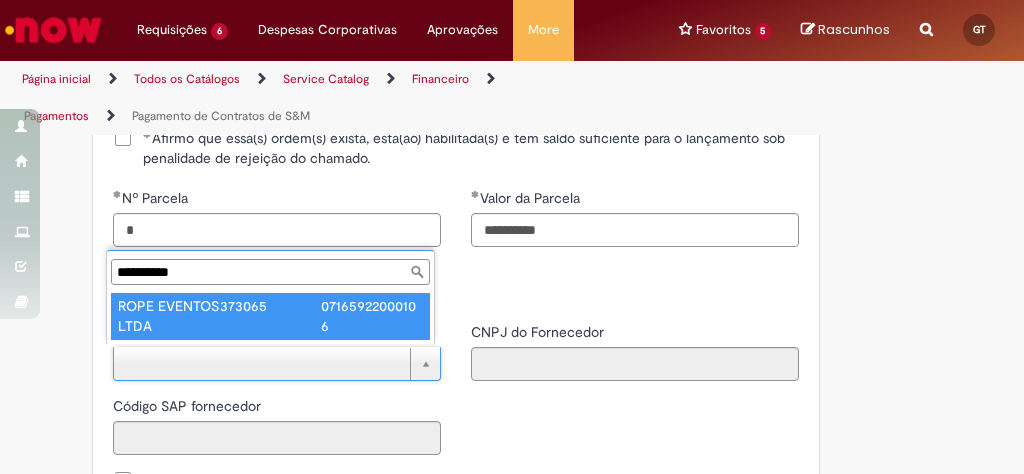 type on "**********" 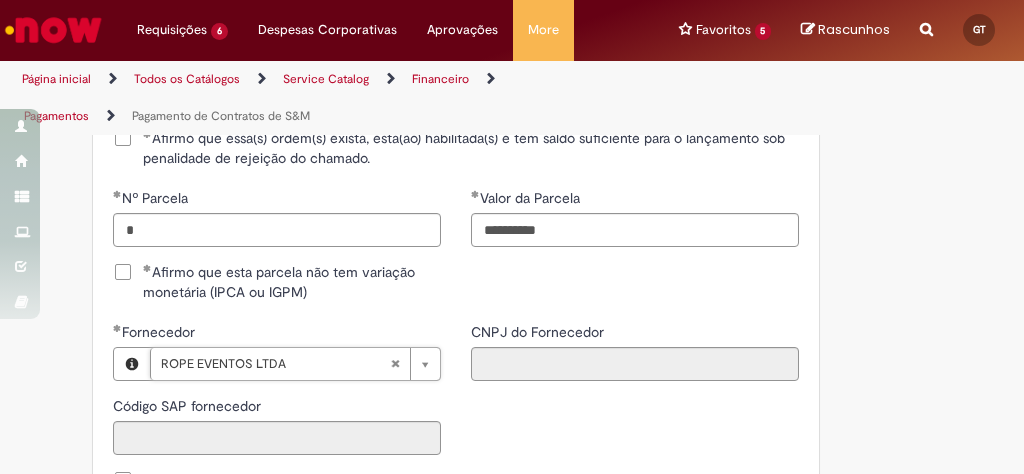 type on "******" 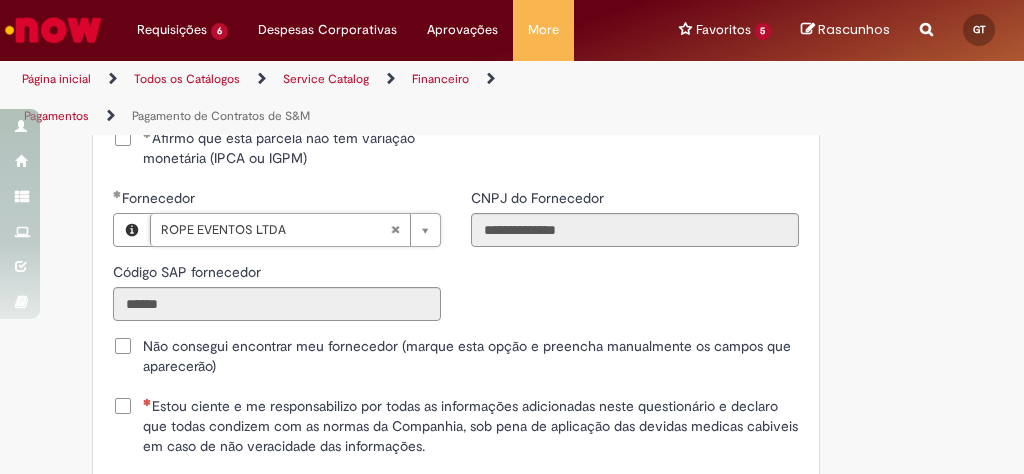 scroll, scrollTop: 2880, scrollLeft: 0, axis: vertical 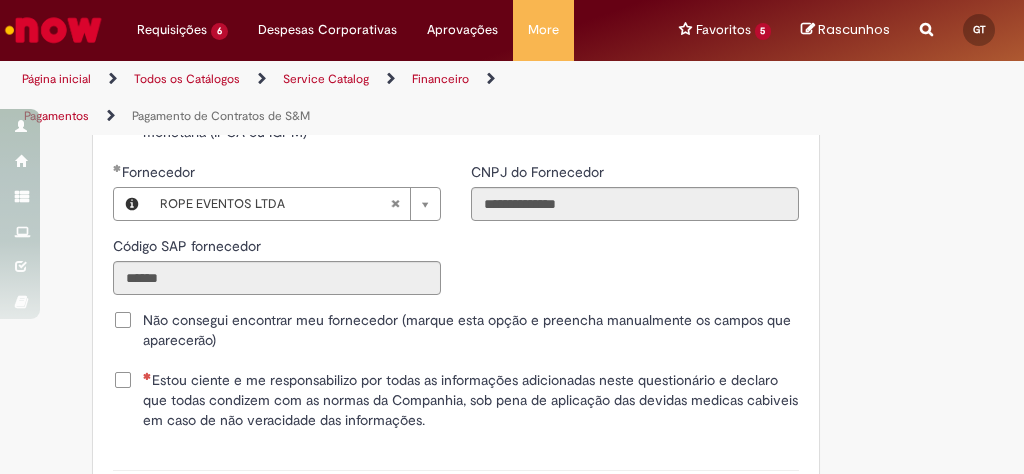 click on "Estou ciente e me responsabilizo por todas as informações adicionadas neste questionário e declaro que todas condizem com as normas da Companhia, sob pena de aplicação das devidas medicas cabiveis em caso de não veracidade das informações." at bounding box center (471, 400) 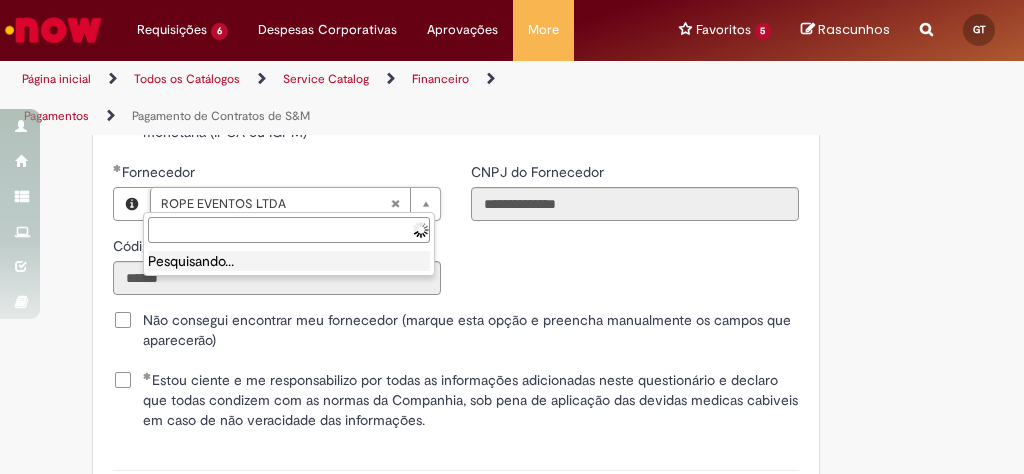 type 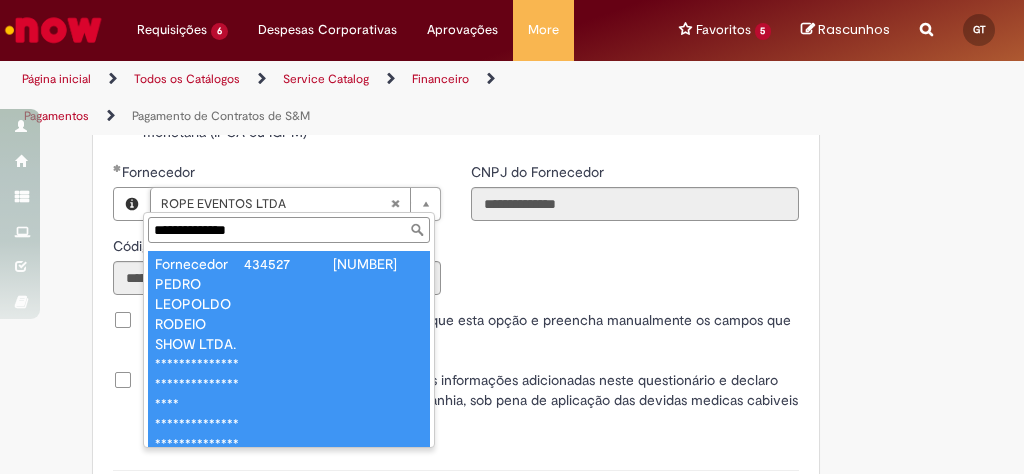 type on "**********" 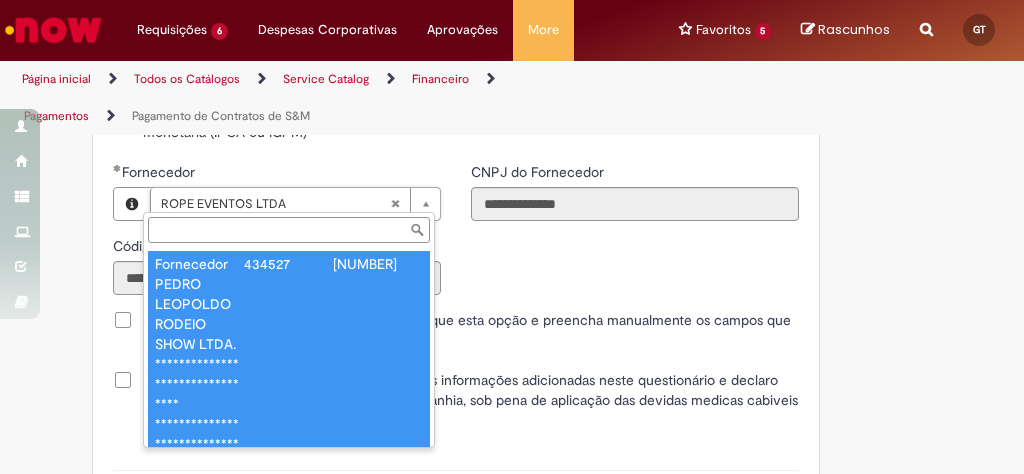 type on "******" 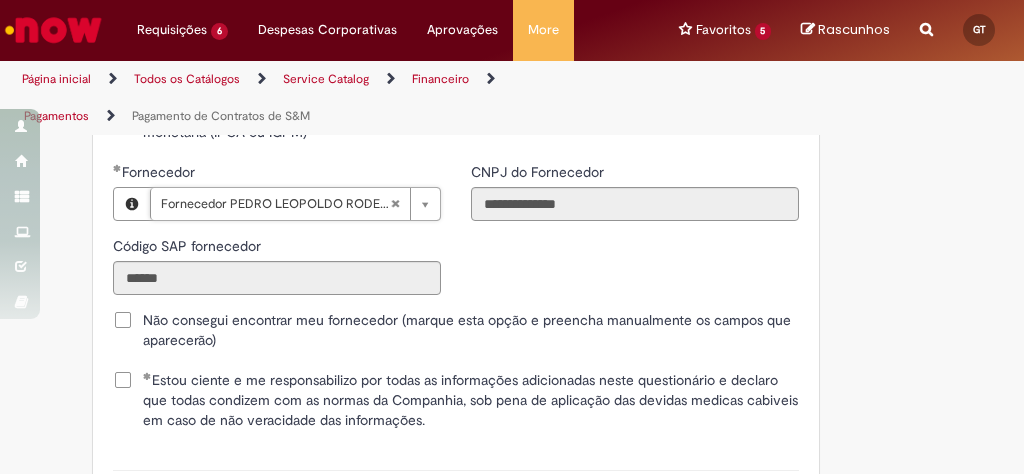 scroll, scrollTop: 0, scrollLeft: 137, axis: horizontal 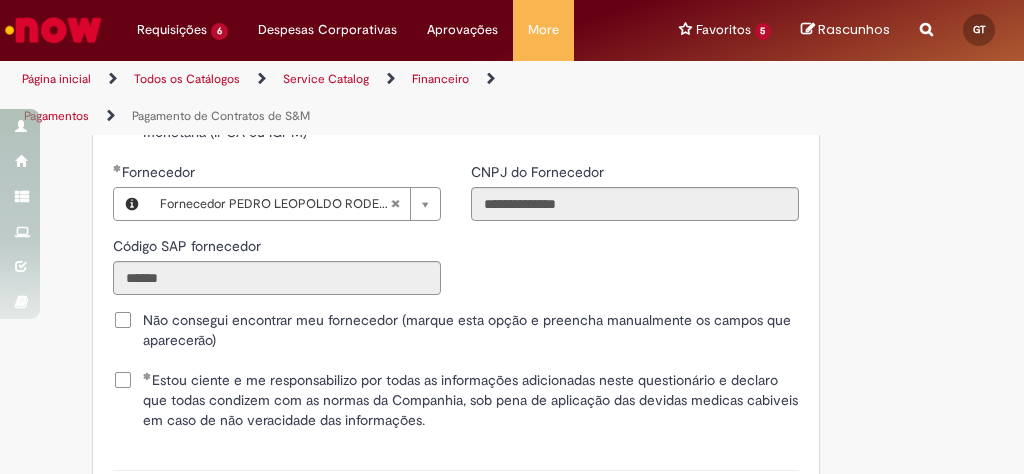 click on "**********" at bounding box center (456, 236) 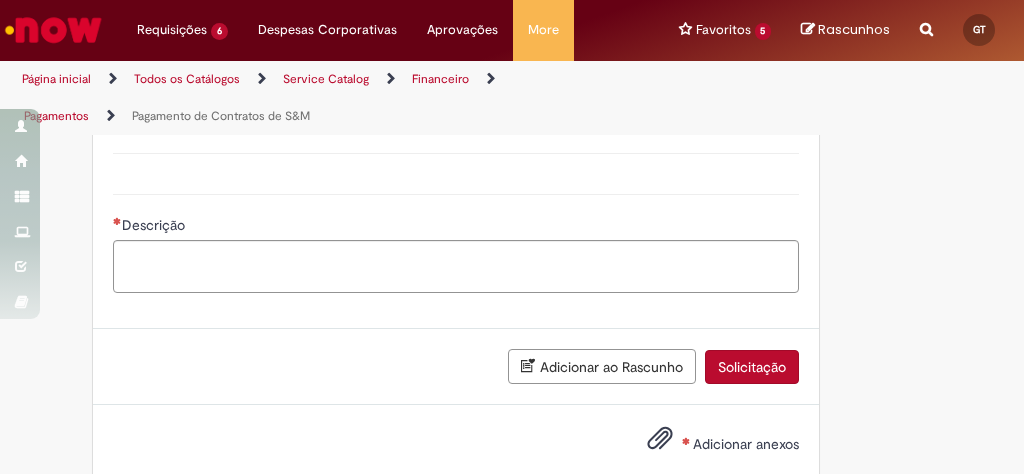 scroll, scrollTop: 3200, scrollLeft: 0, axis: vertical 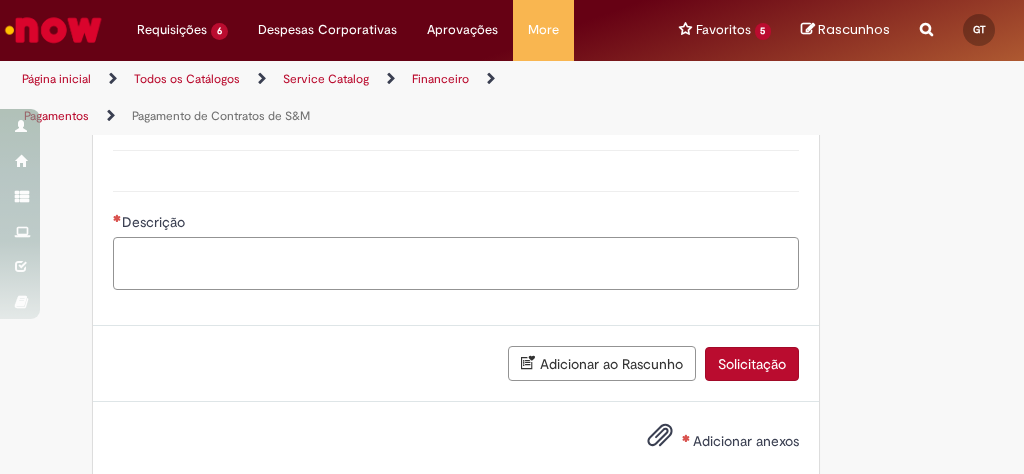 click on "Descrição" at bounding box center [456, 263] 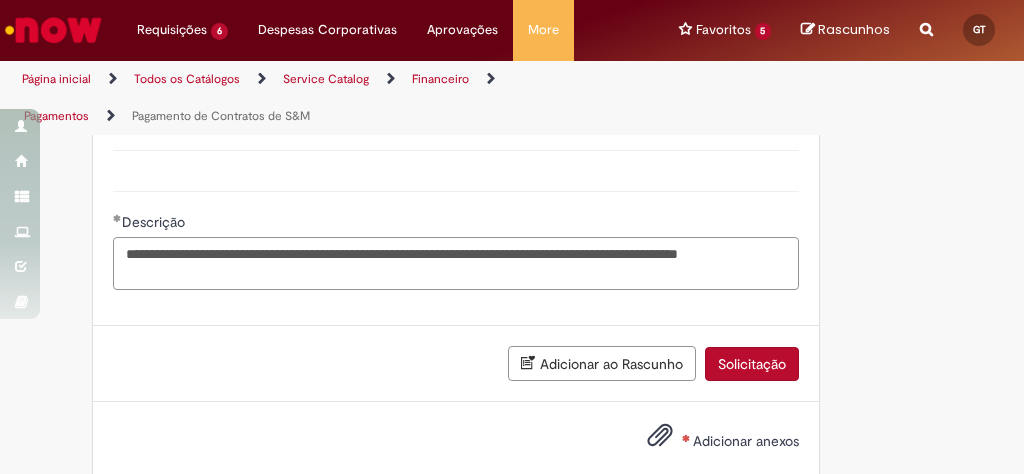type on "**********" 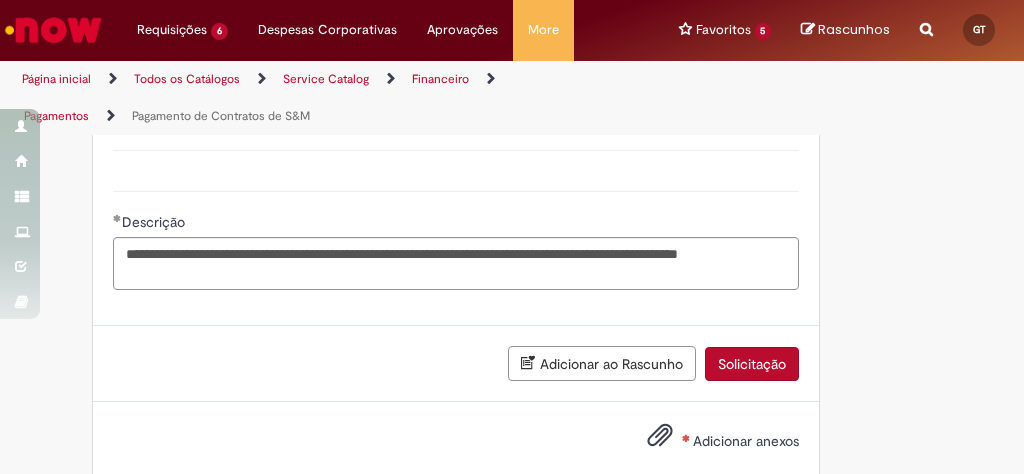 click on "Adicionar anexos" at bounding box center (708, 442) 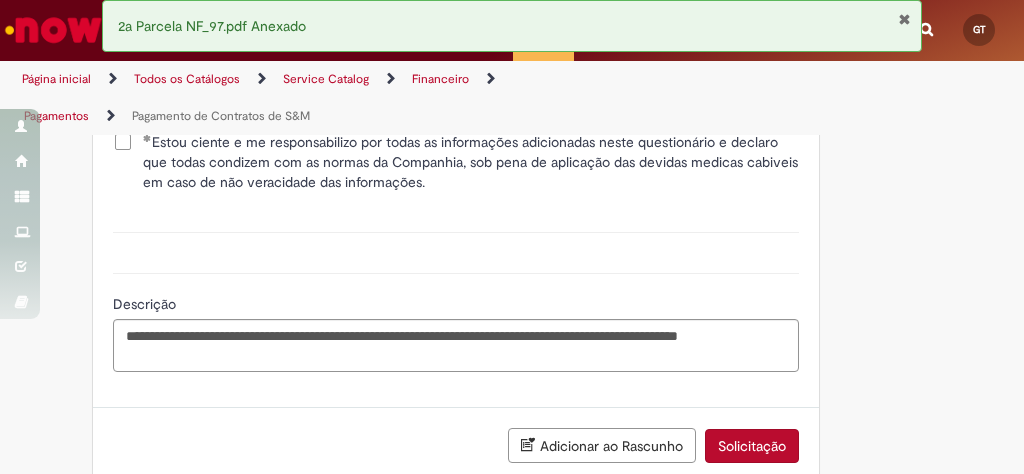 scroll, scrollTop: 3284, scrollLeft: 0, axis: vertical 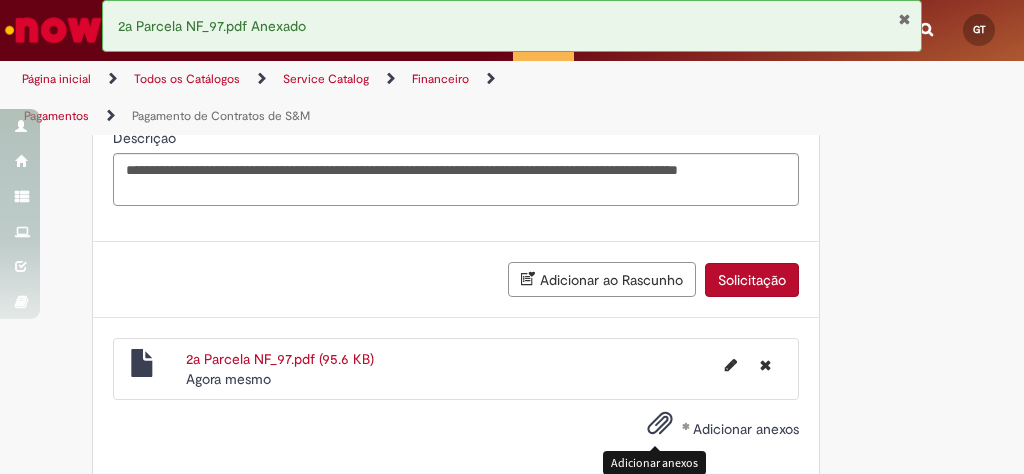click at bounding box center [660, 424] 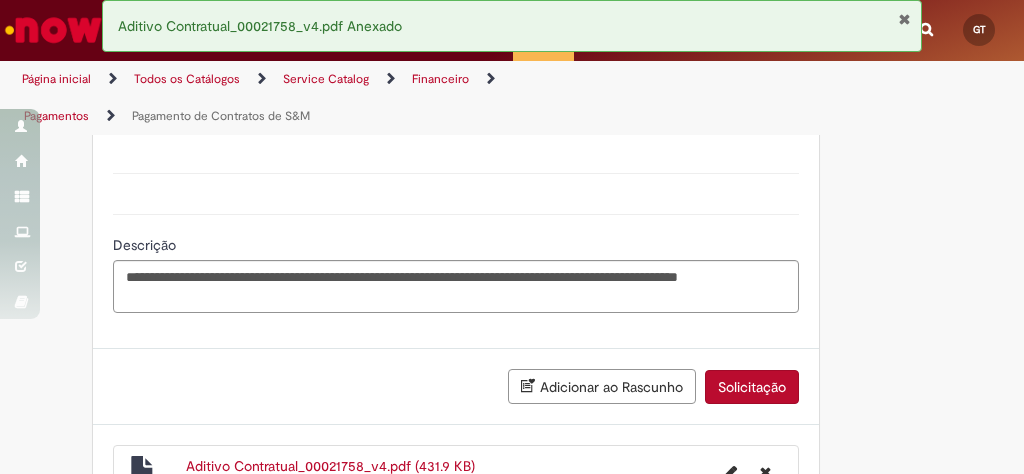 scroll, scrollTop: 3360, scrollLeft: 0, axis: vertical 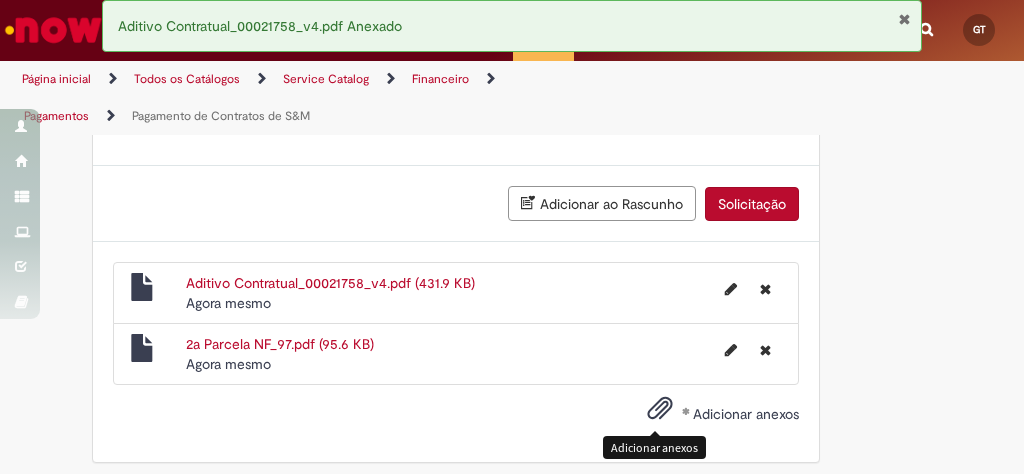 click at bounding box center [660, 409] 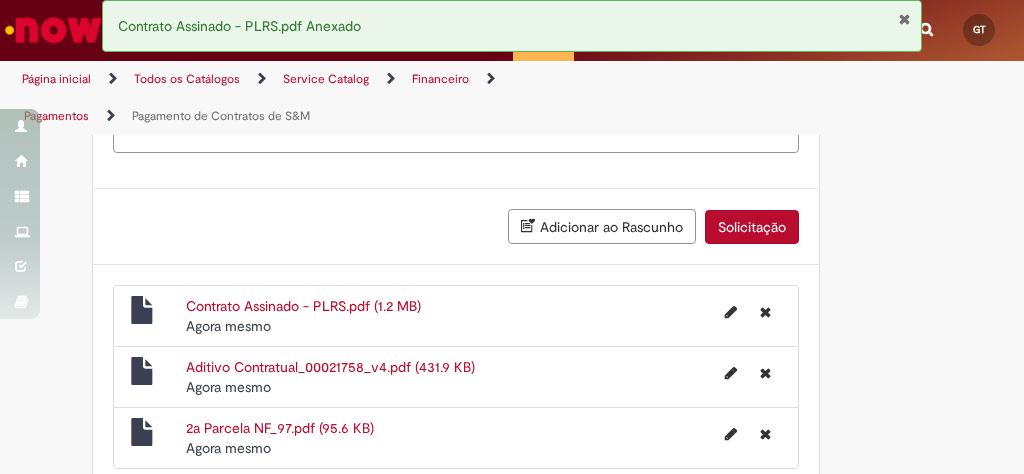 scroll, scrollTop: 3420, scrollLeft: 0, axis: vertical 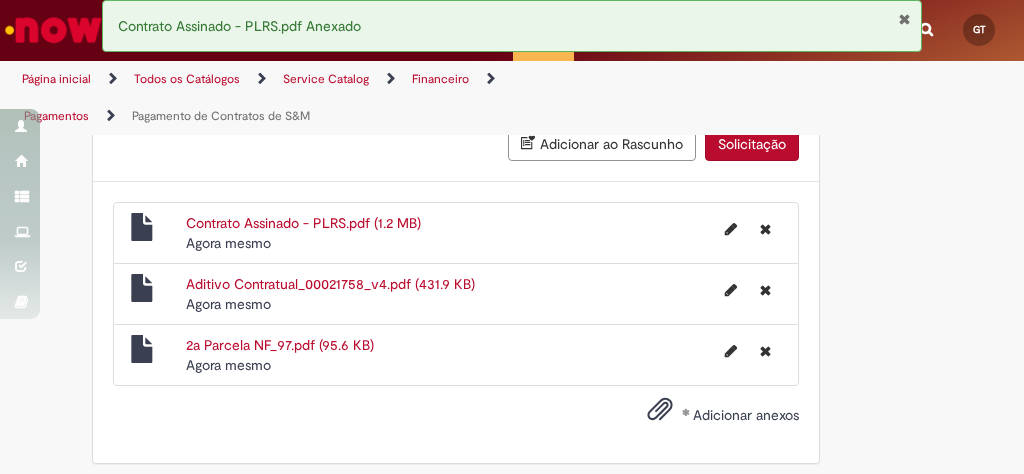 click on "Solicitação" at bounding box center [752, 144] 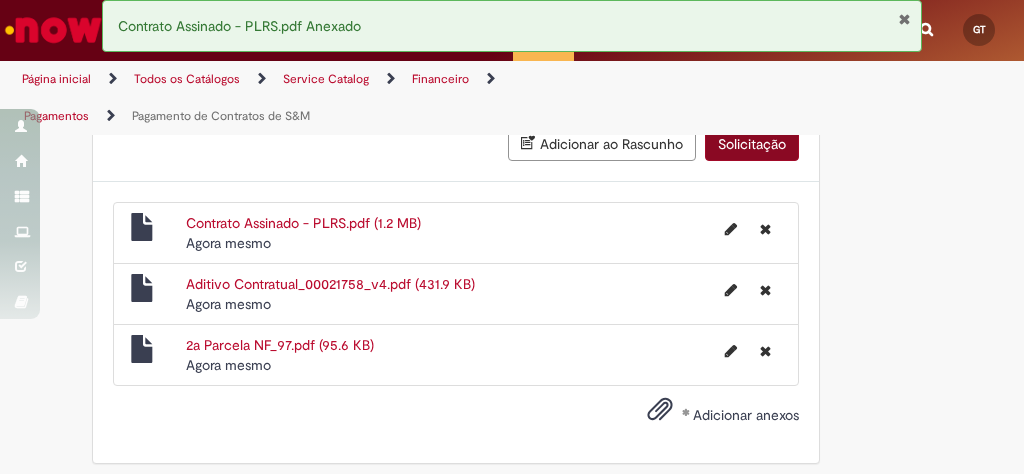 scroll, scrollTop: 3375, scrollLeft: 0, axis: vertical 